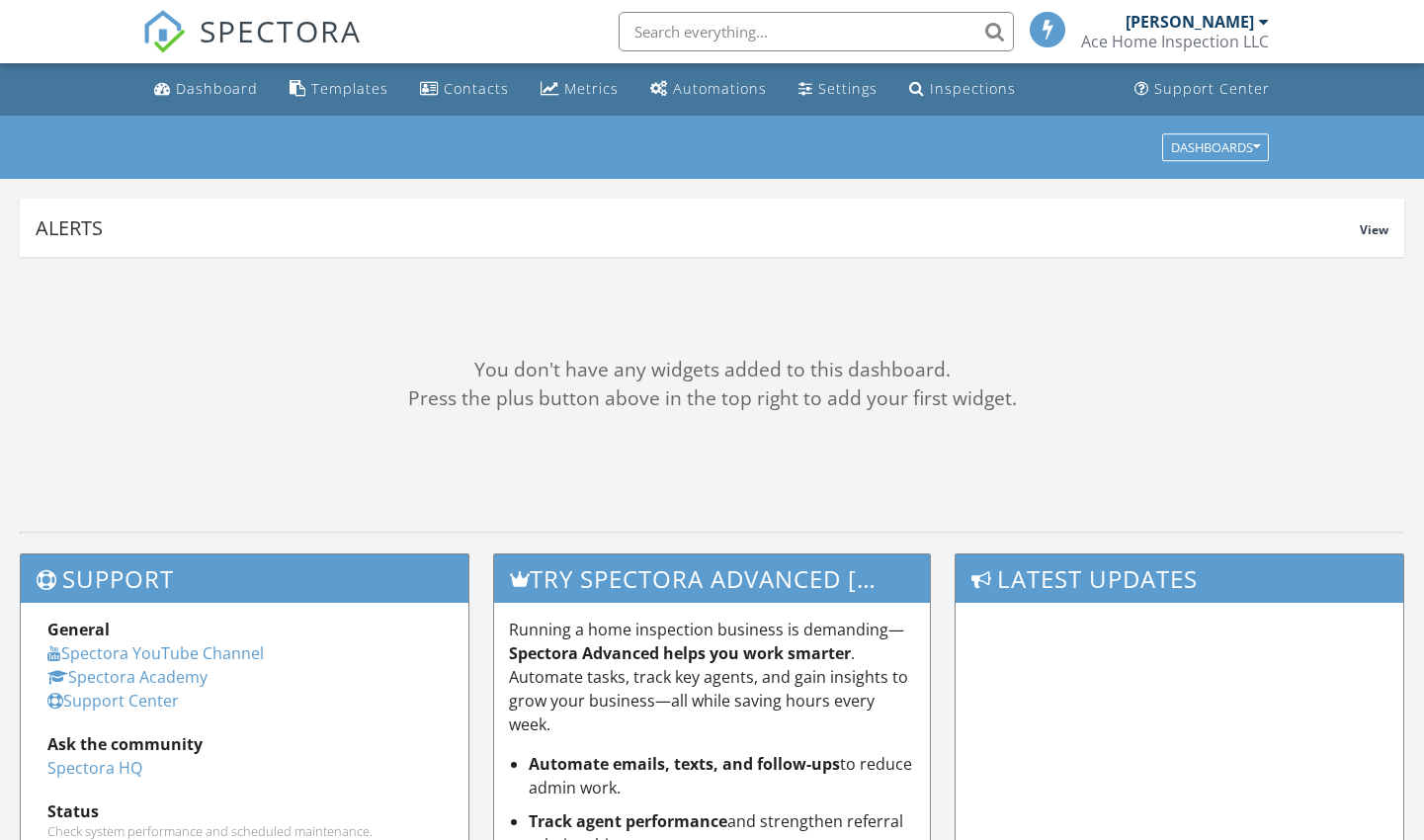 scroll, scrollTop: 0, scrollLeft: 0, axis: both 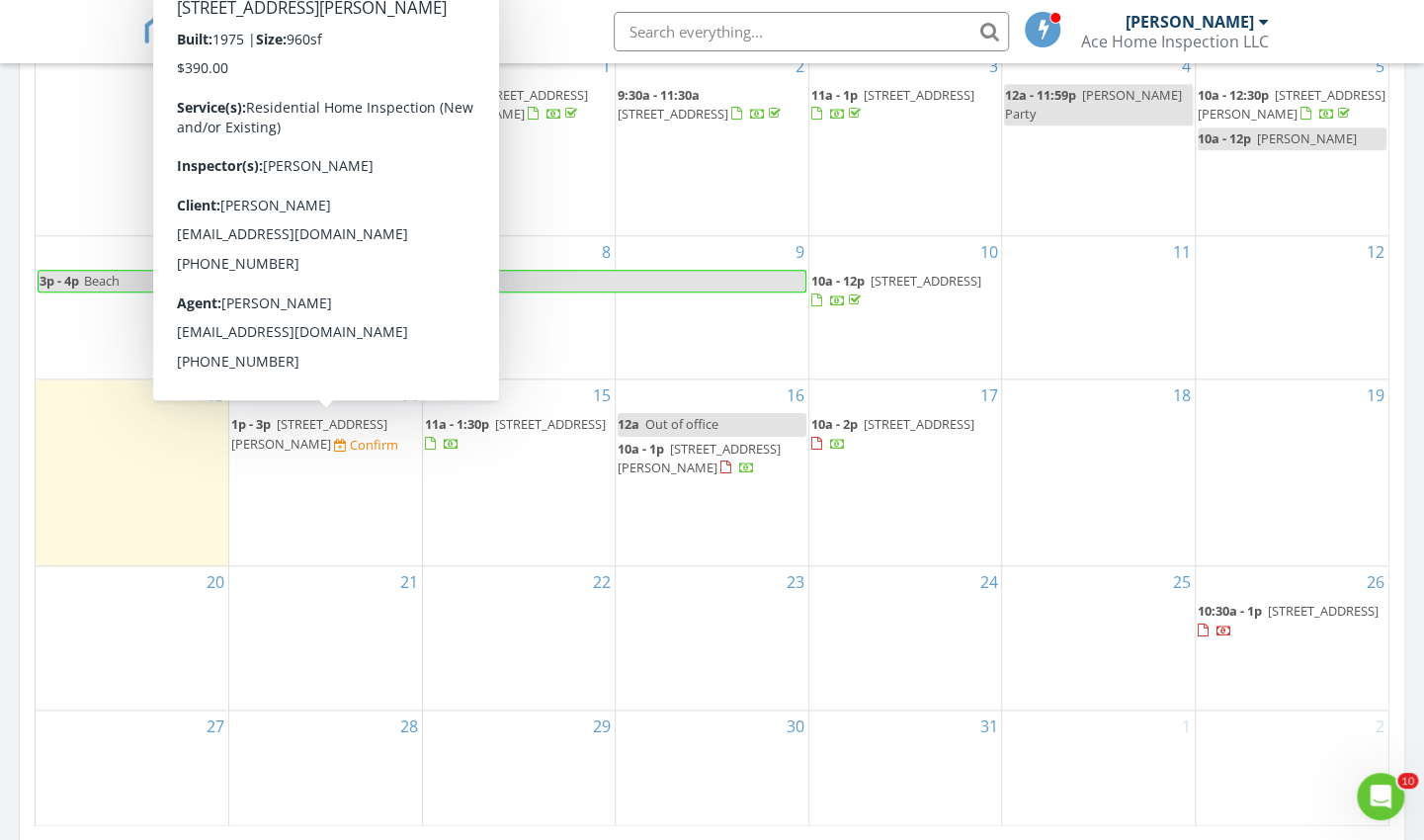 click on "15116 Boydton Plank Rd, Dinwiddie 23841" at bounding box center [309, 433] 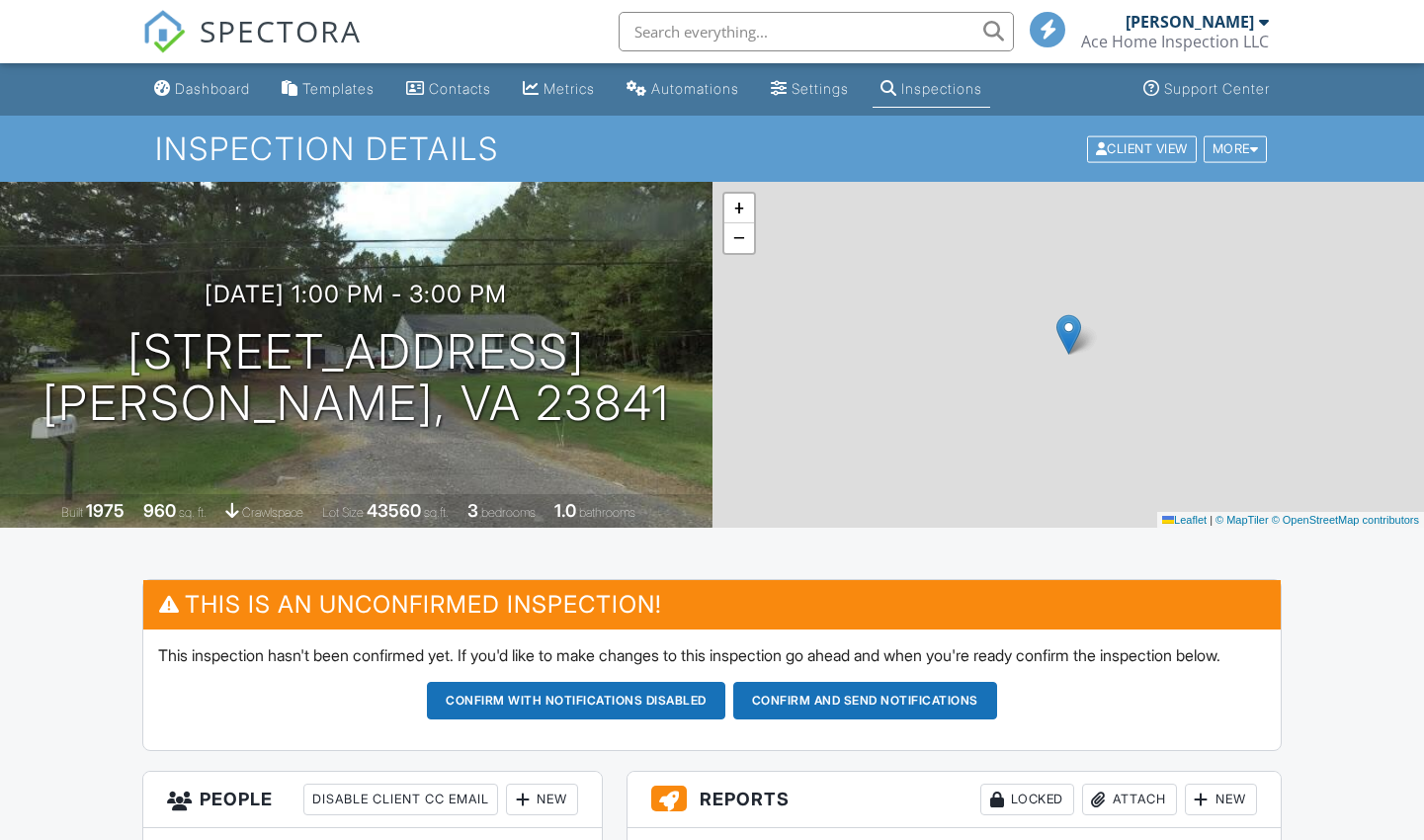scroll, scrollTop: 0, scrollLeft: 0, axis: both 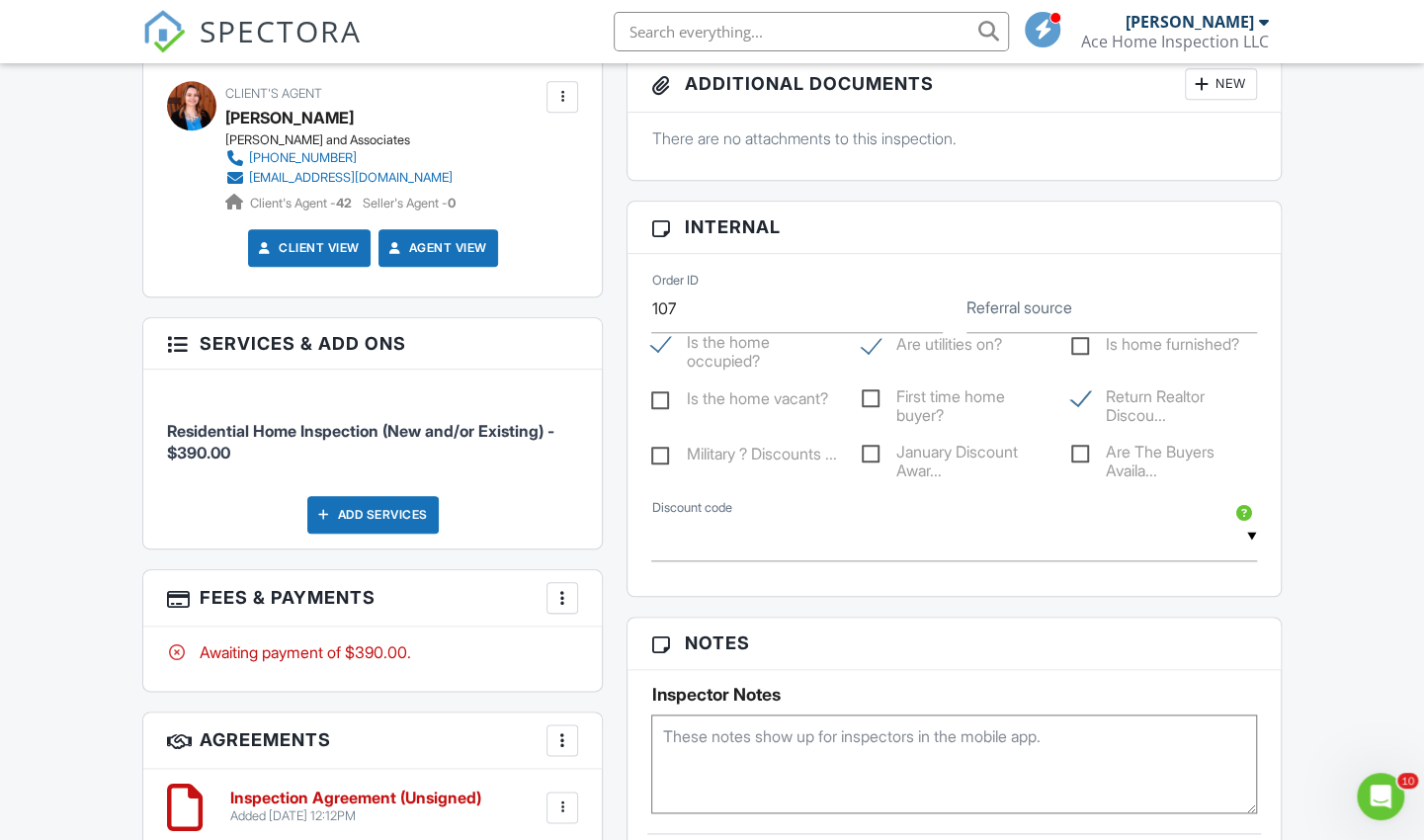 click at bounding box center (954, 537) 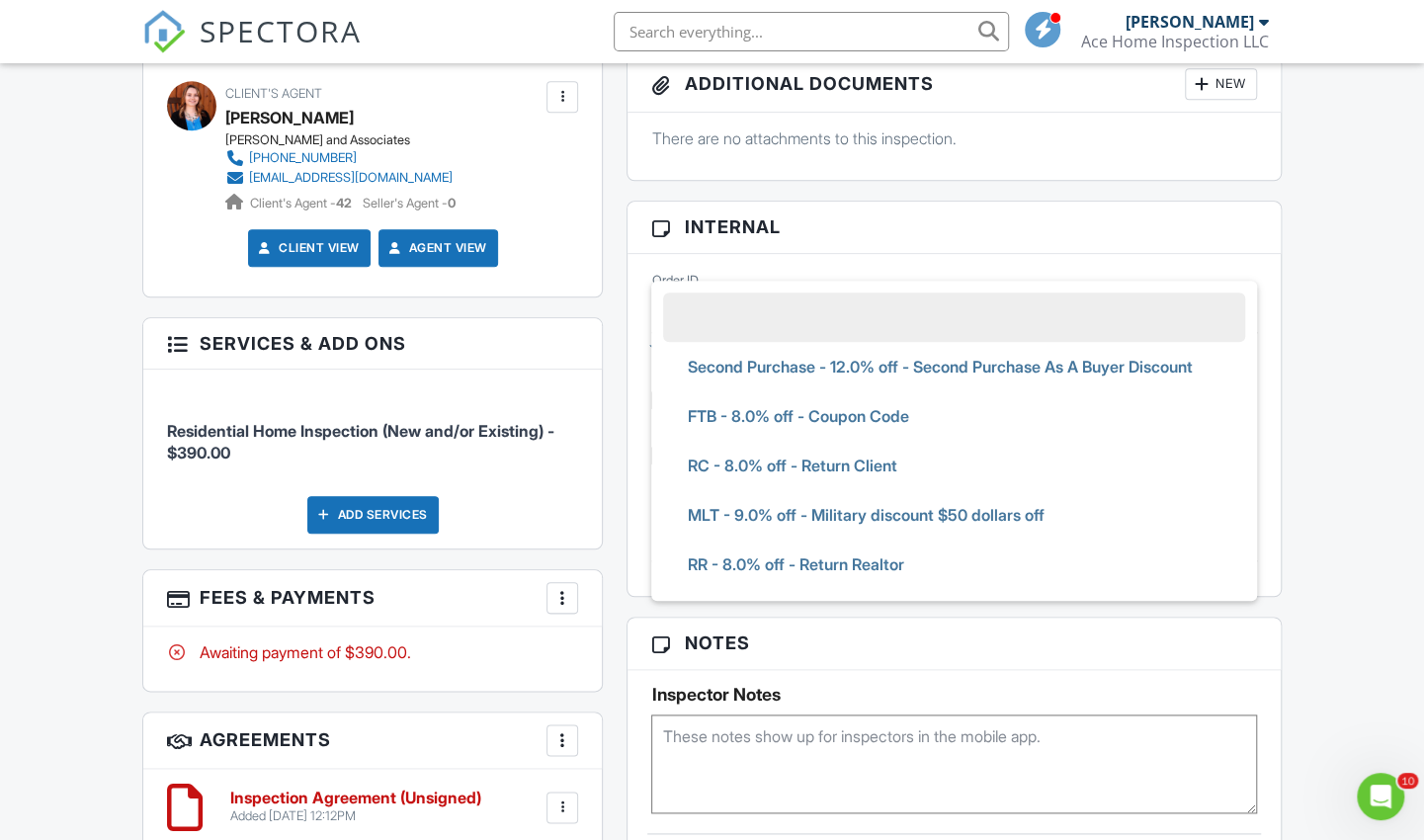 click on "RR - 8.0% off - Return Realtor" at bounding box center [795, 564] 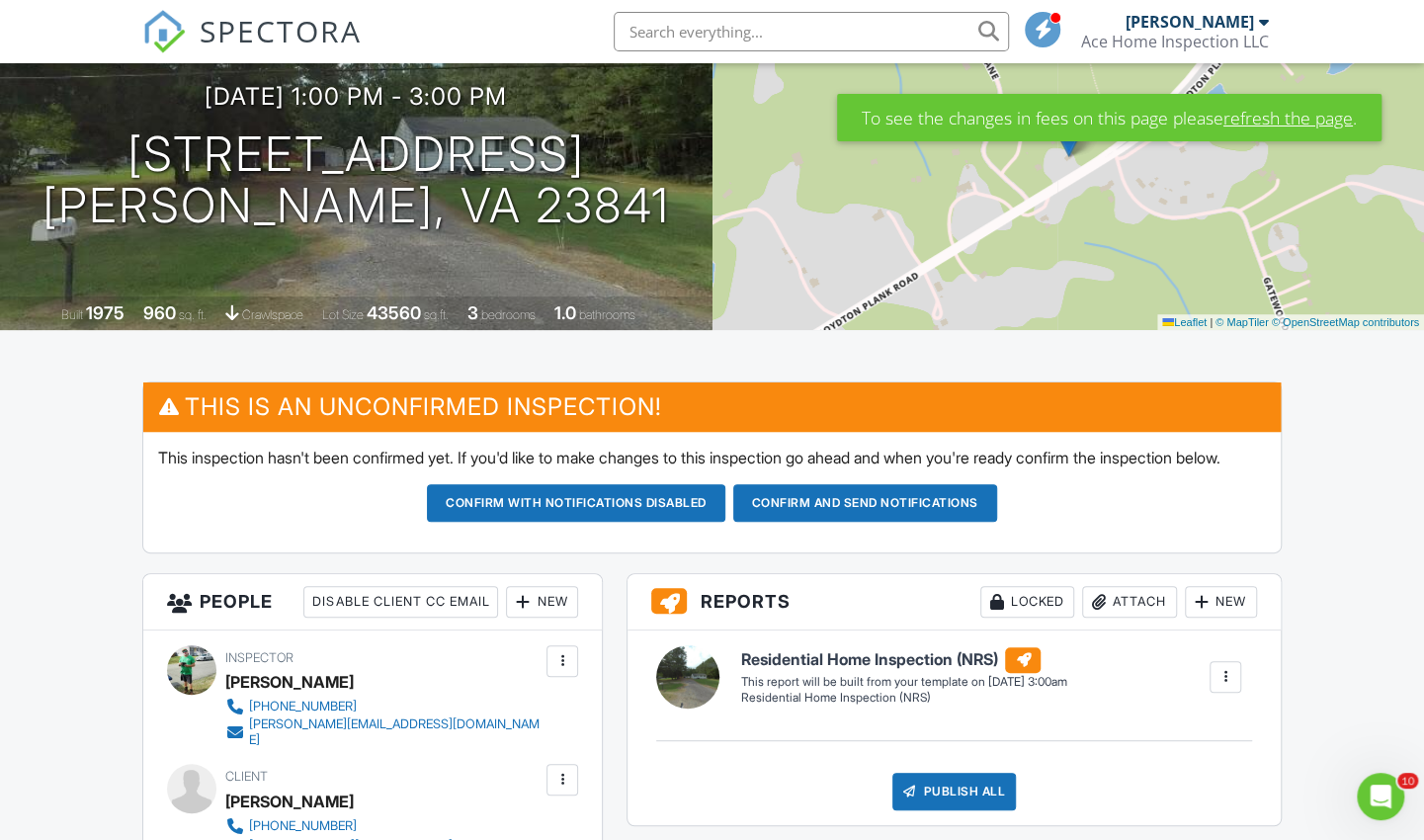 scroll, scrollTop: 0, scrollLeft: 0, axis: both 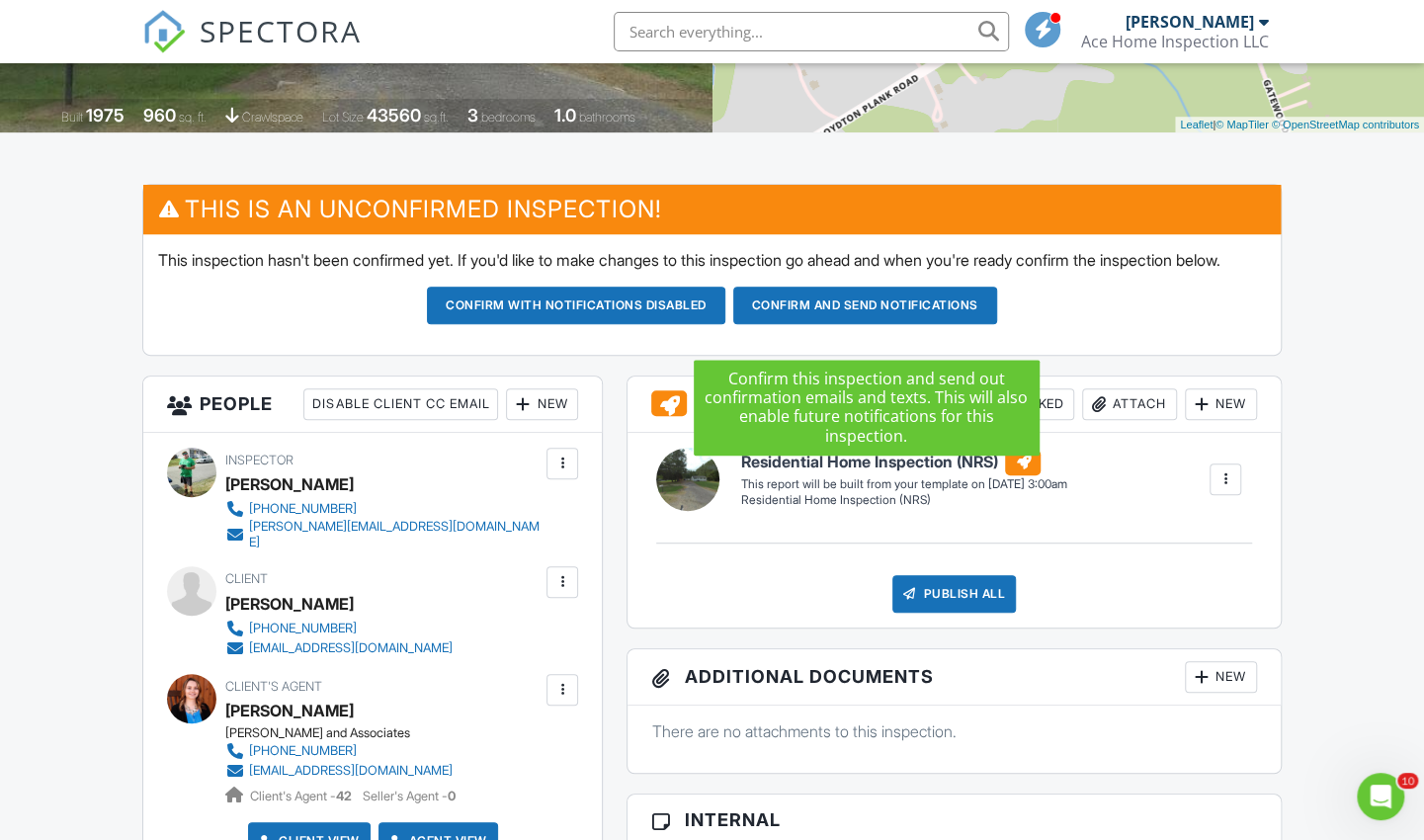 click on "Confirm and send notifications" at bounding box center (576, 305) 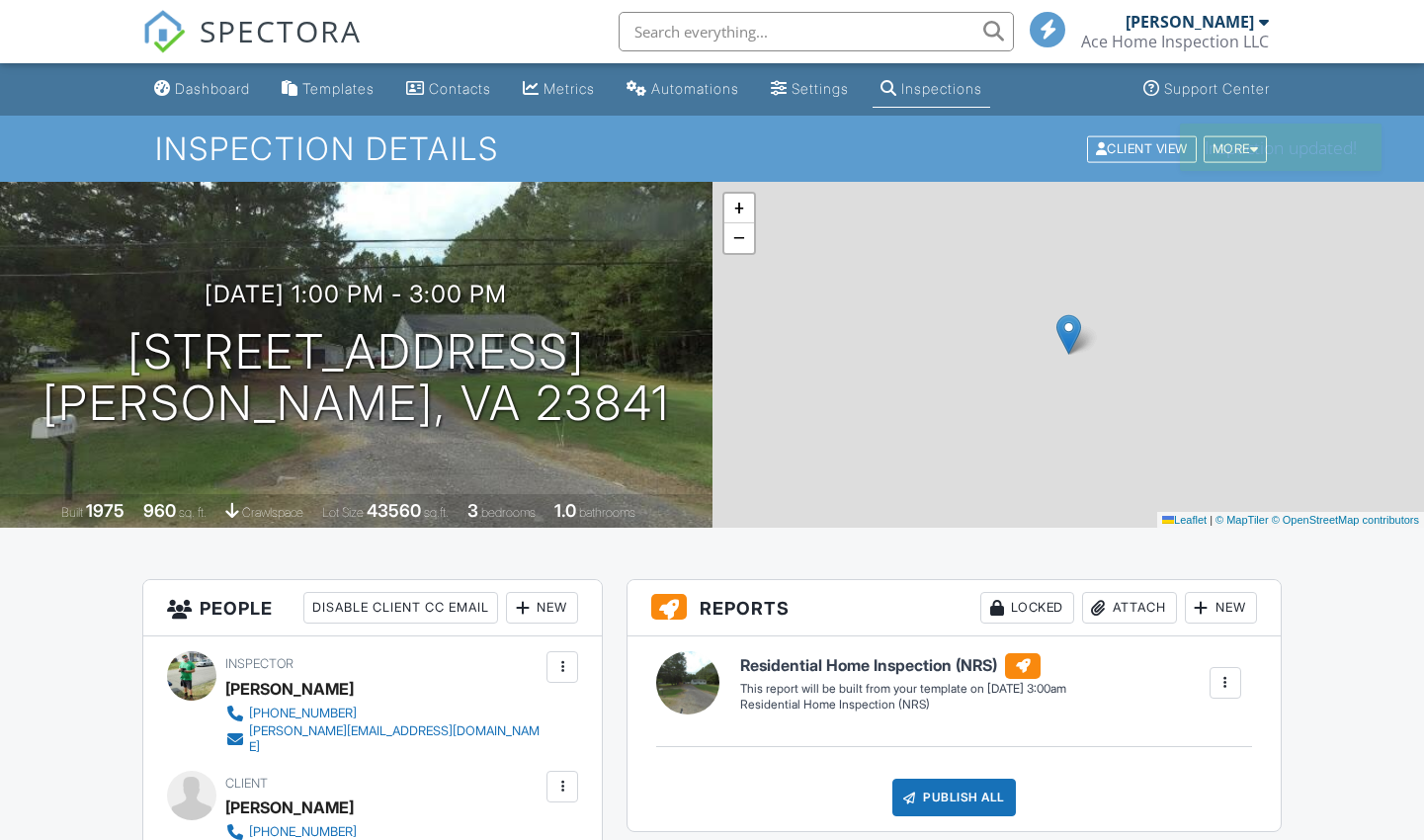 scroll, scrollTop: 0, scrollLeft: 0, axis: both 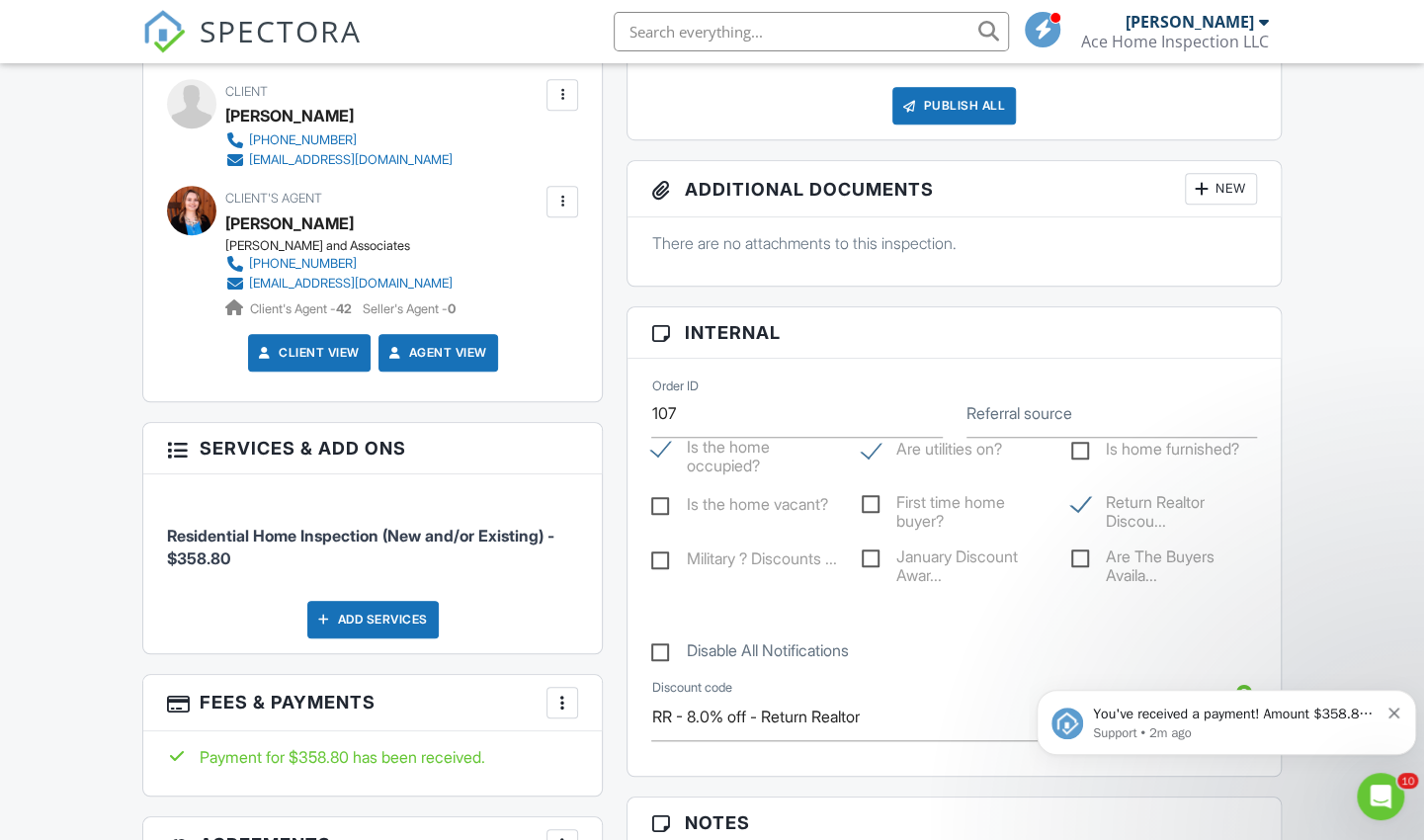 click 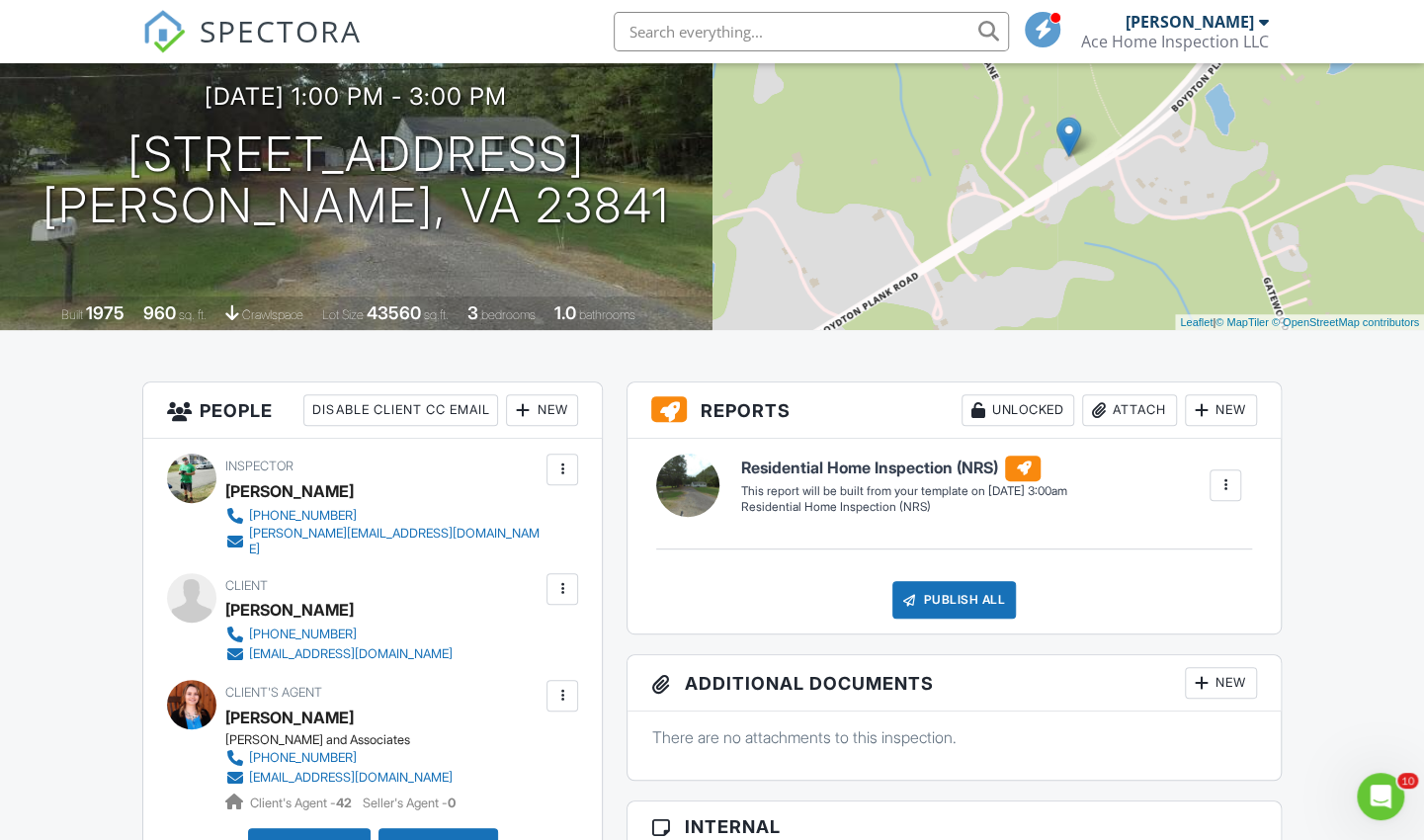 scroll, scrollTop: 0, scrollLeft: 0, axis: both 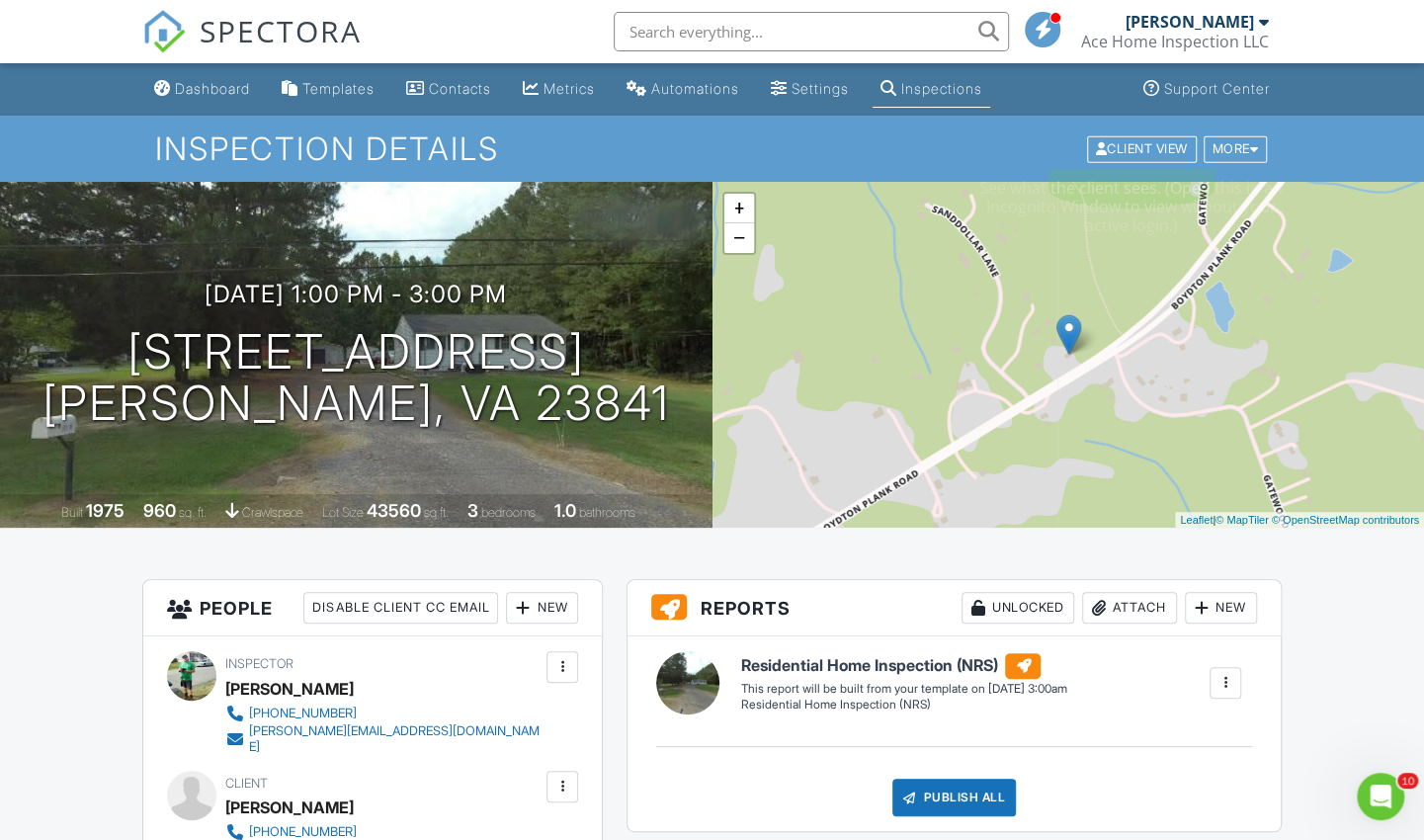 click on "Client View" at bounding box center [1141, 148] 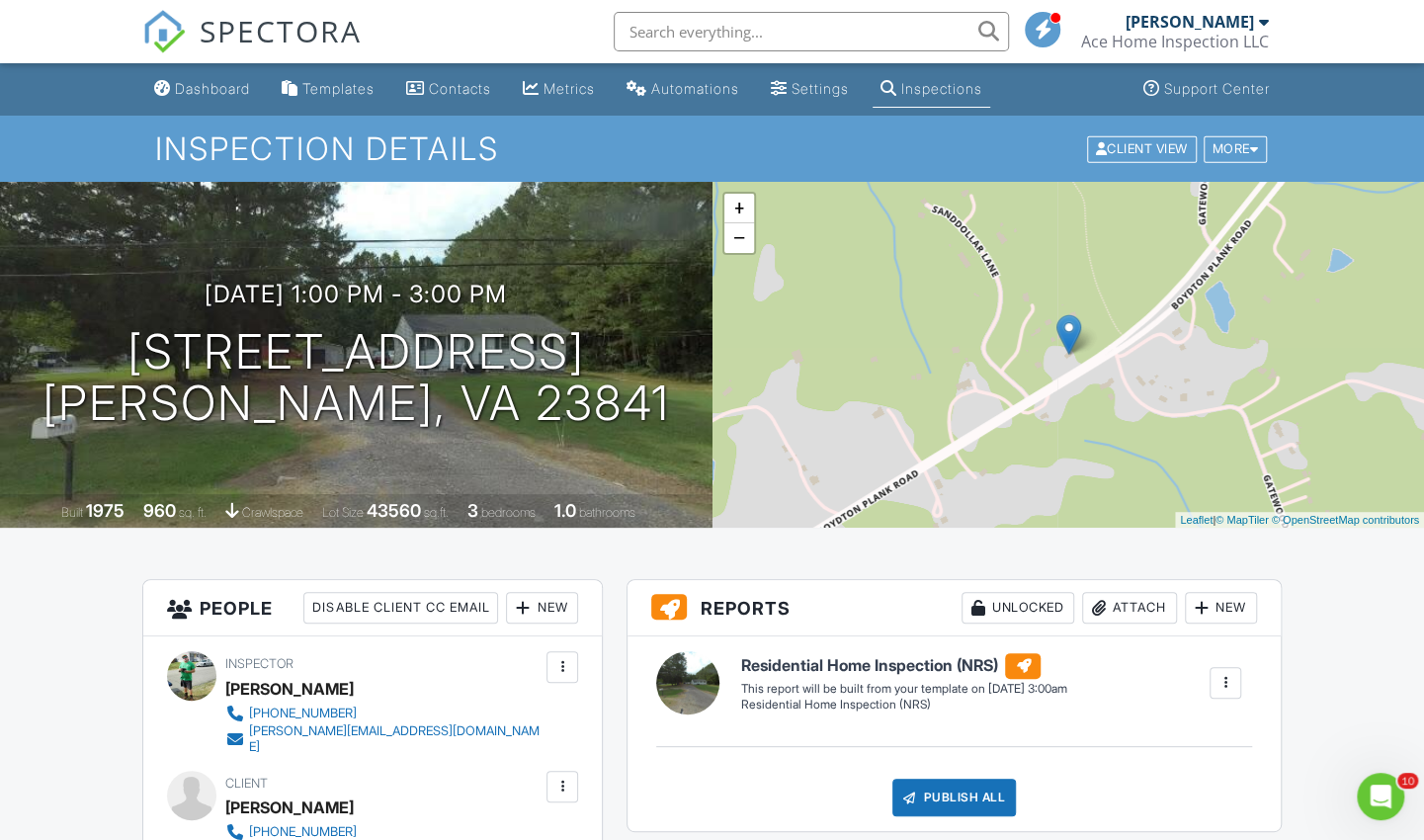 click at bounding box center (1254, 148) 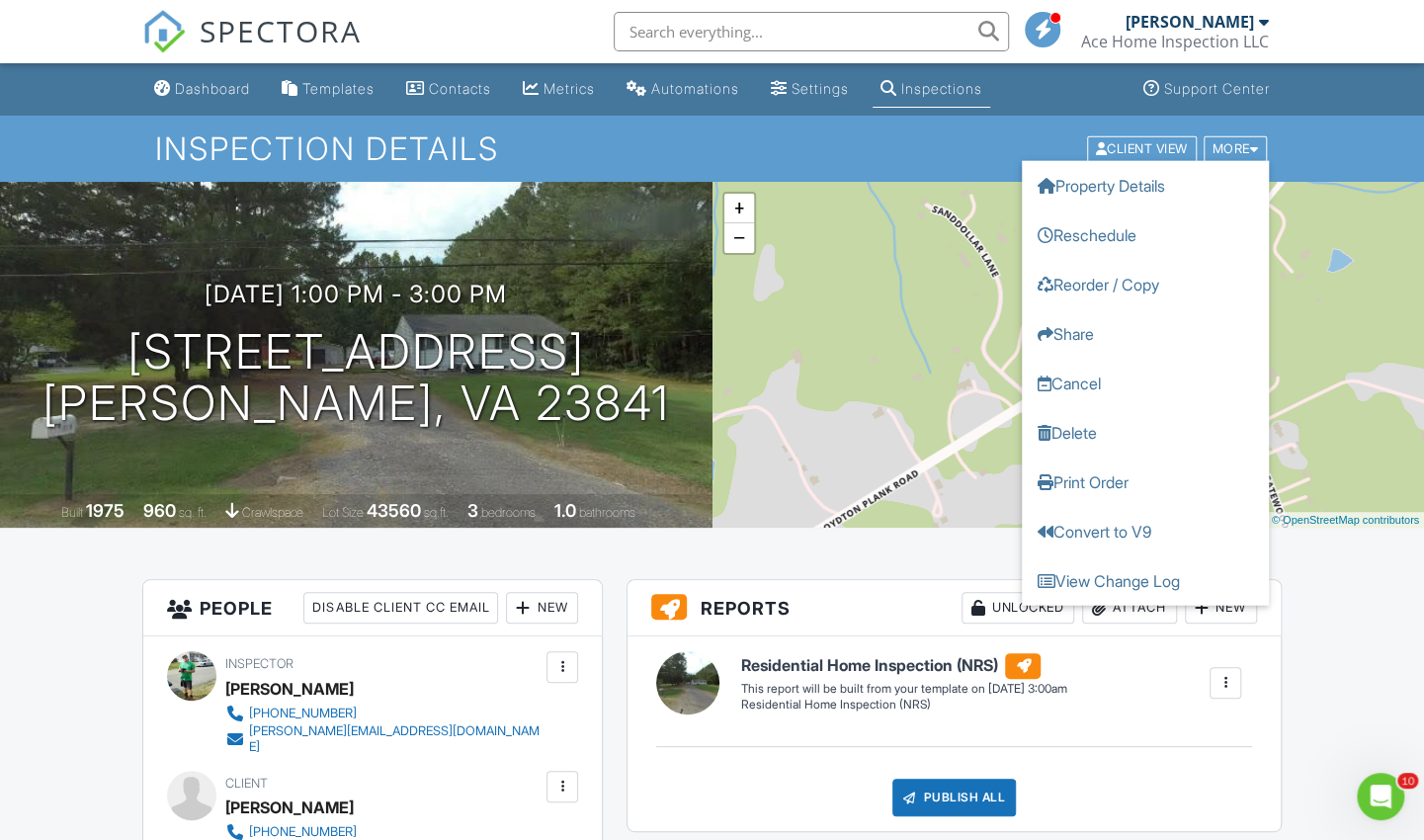 click on "Inspection Details
Client View
More
Property Details
Reschedule
Reorder / Copy
Share
Cancel
[GEOGRAPHIC_DATA]
Print Order
Convert to V9
View Change Log" at bounding box center [712, 148] 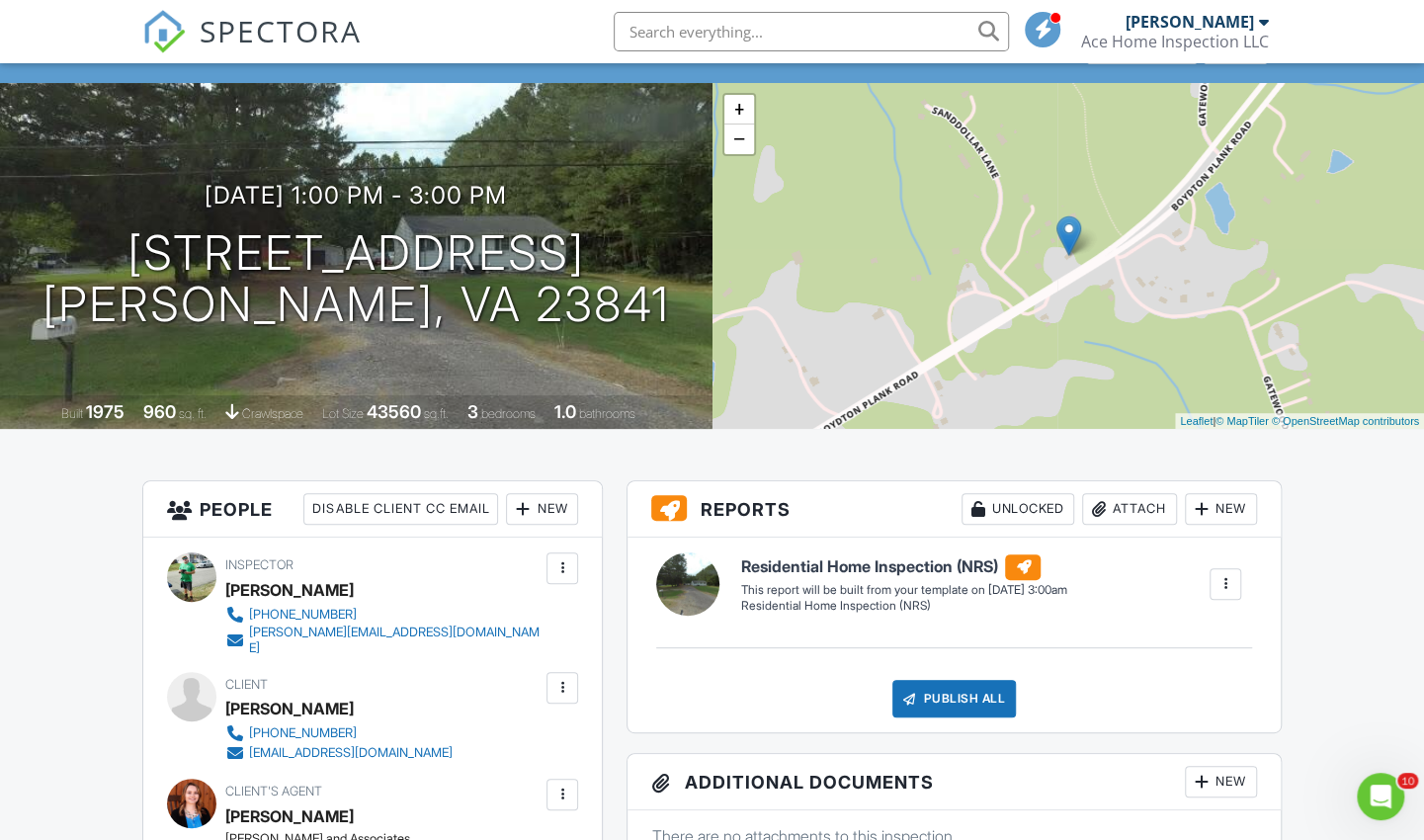 scroll, scrollTop: 0, scrollLeft: 0, axis: both 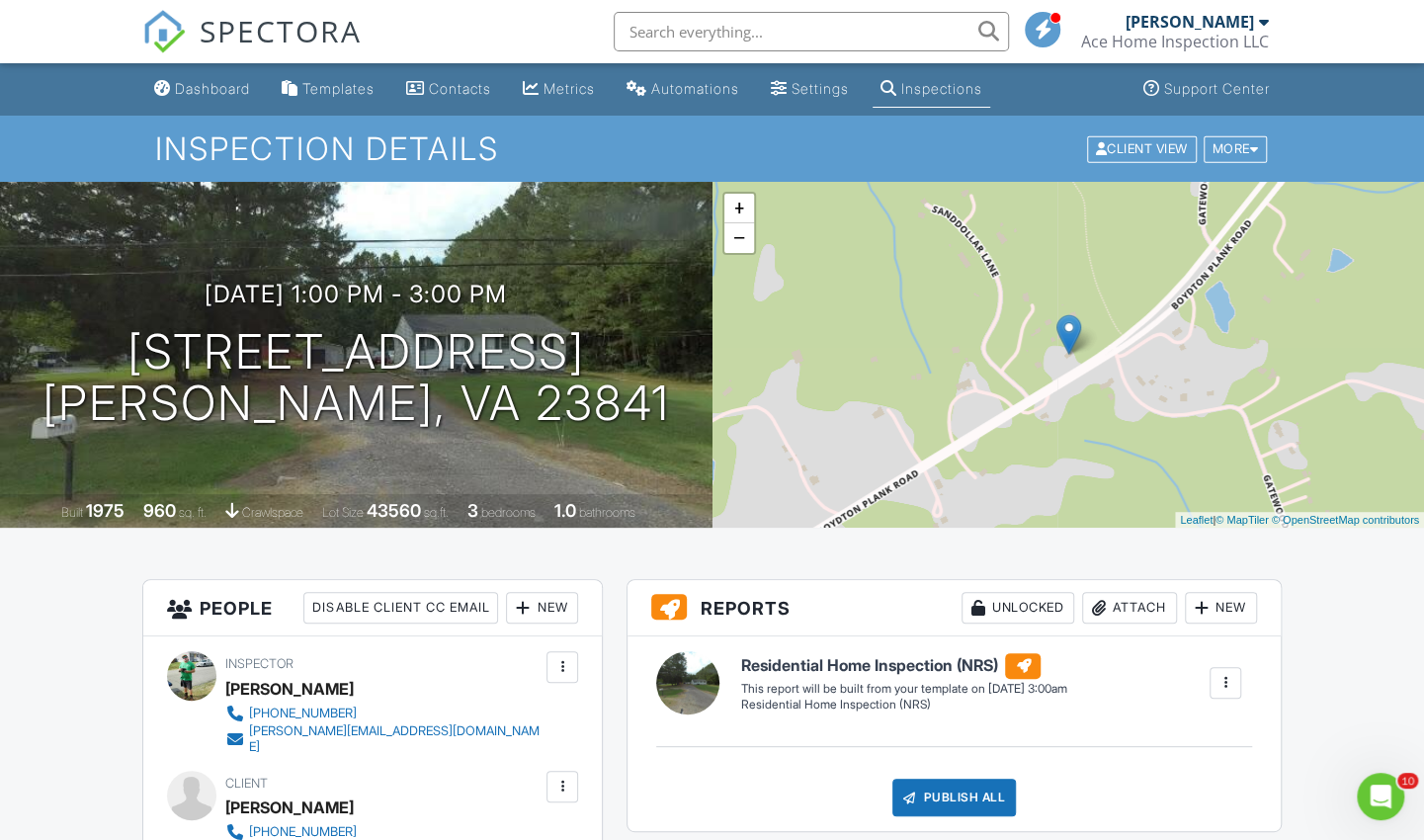 click on "+ − Leaflet  |  © MapTiler   © OpenStreetMap contributors" at bounding box center [1068, 355] 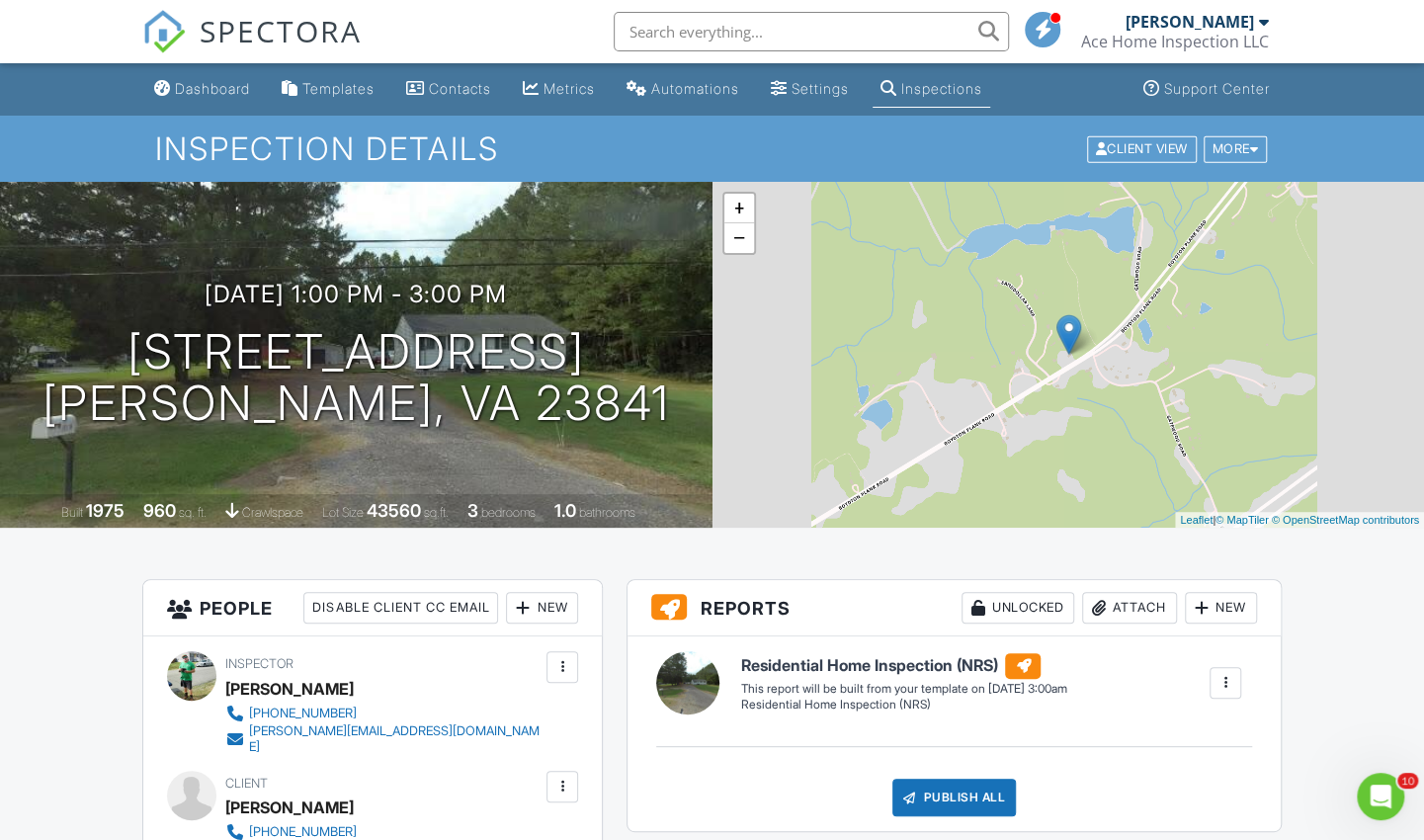 click on "−" at bounding box center (739, 238) 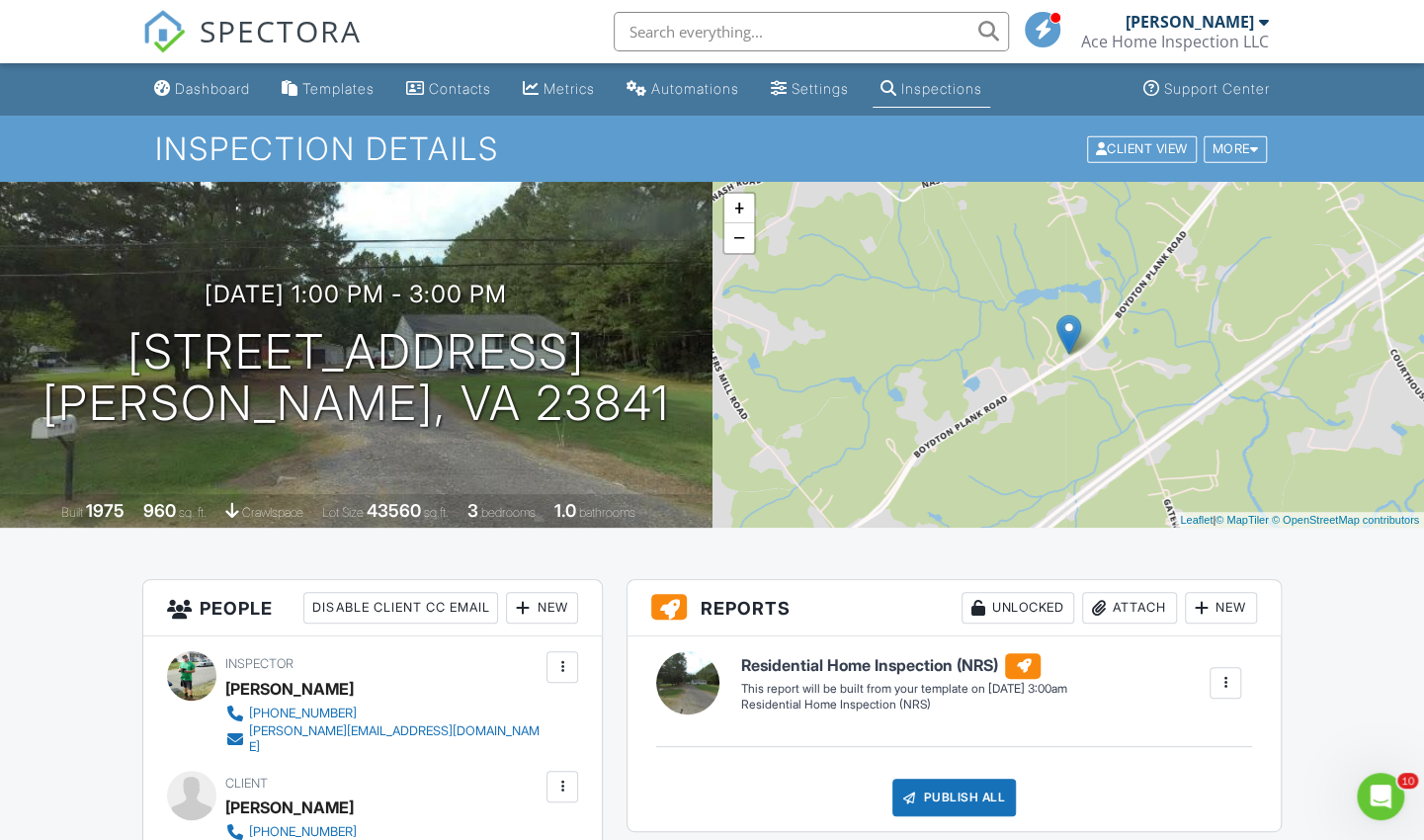 click on "−" at bounding box center [739, 238] 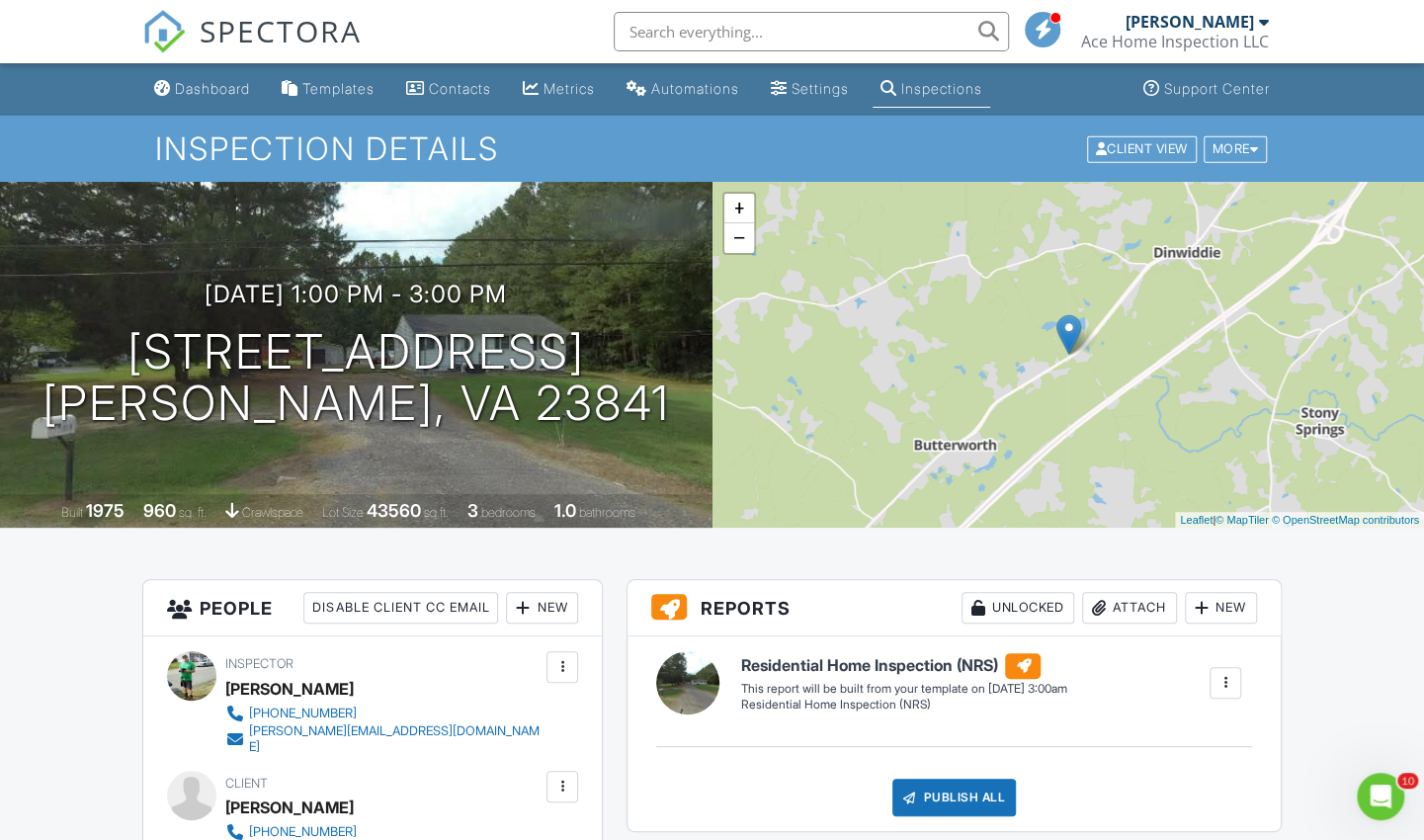 click on "−" at bounding box center (739, 238) 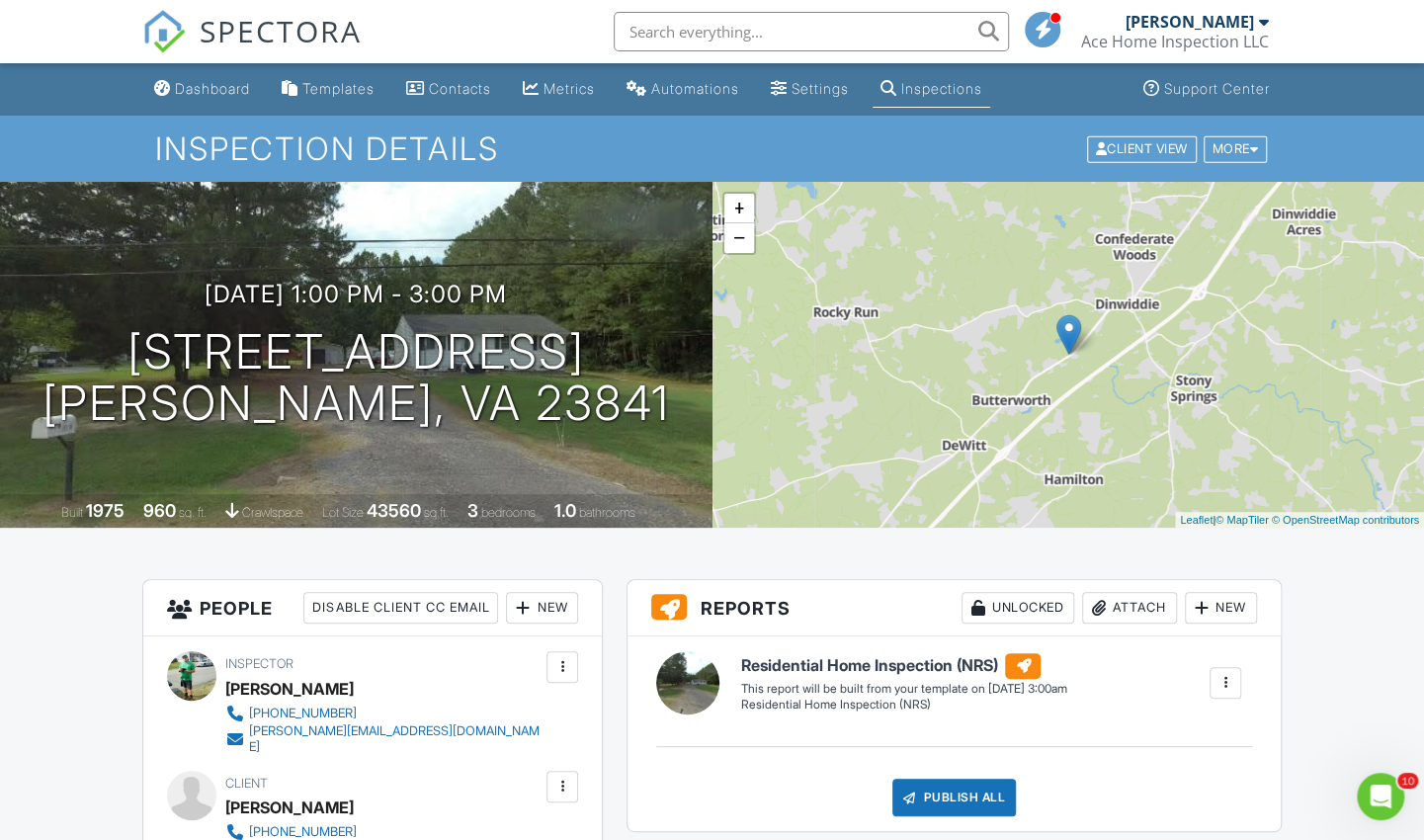 click on "−" at bounding box center [739, 238] 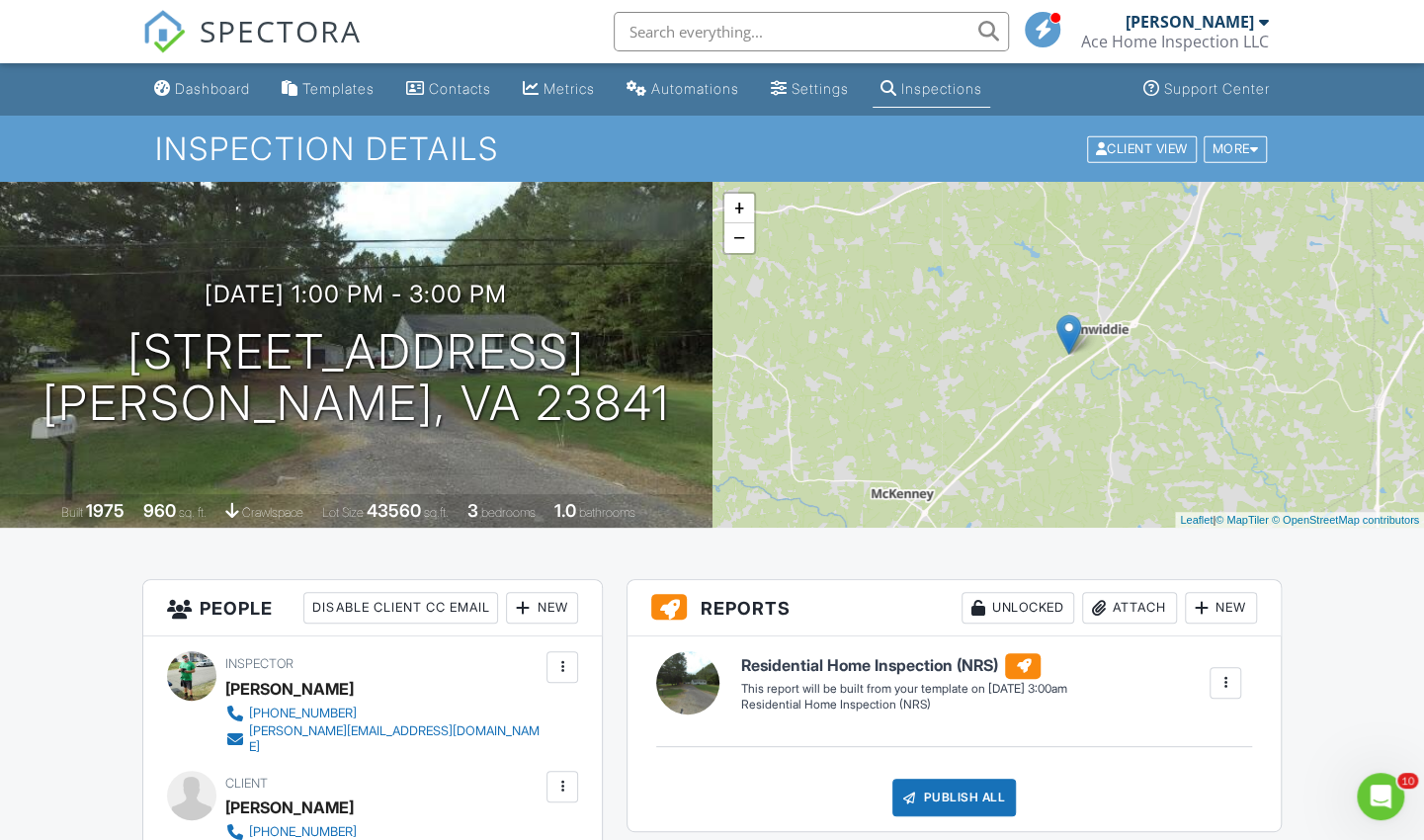 click on "Dashboard" at bounding box center (212, 88) 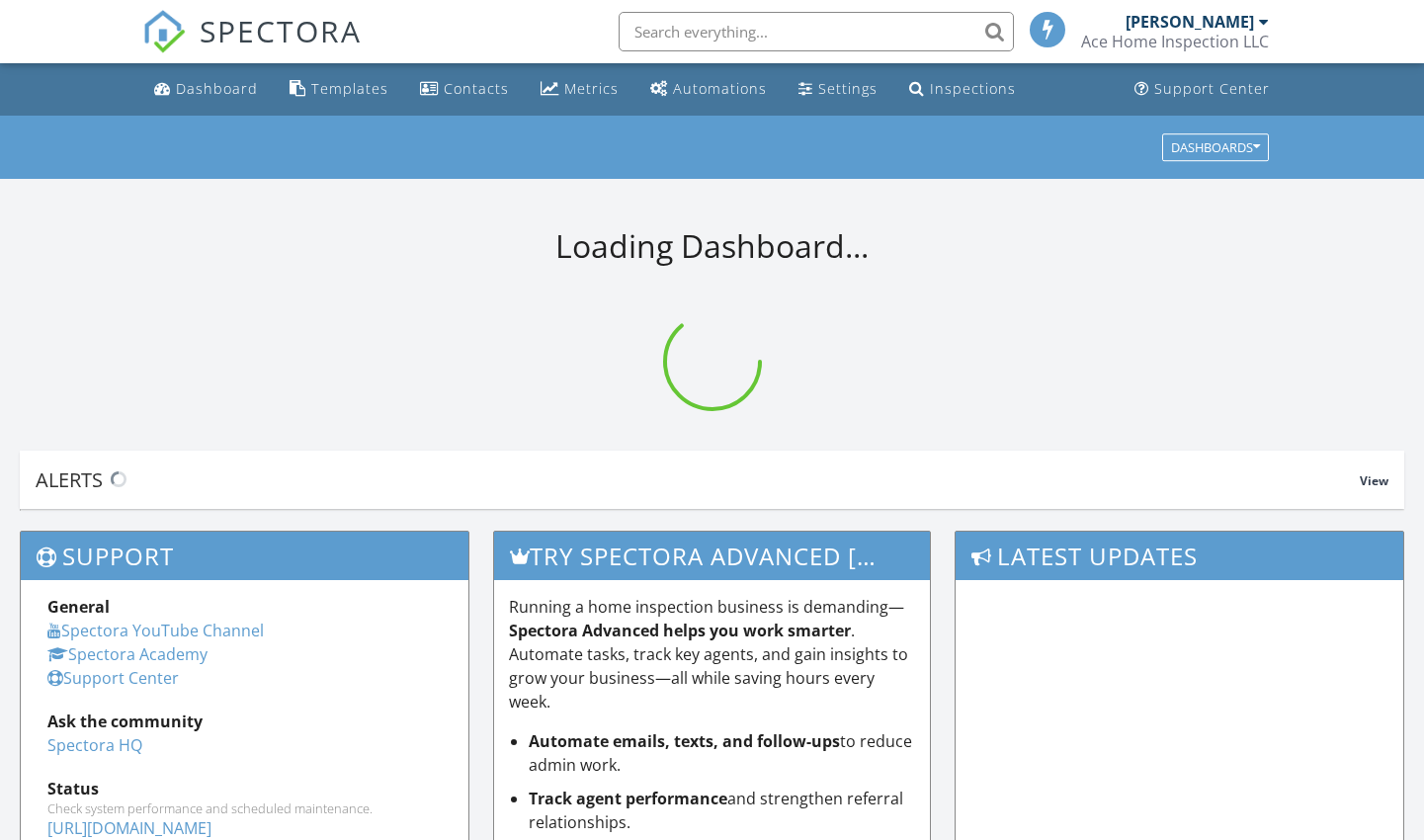 scroll, scrollTop: 0, scrollLeft: 0, axis: both 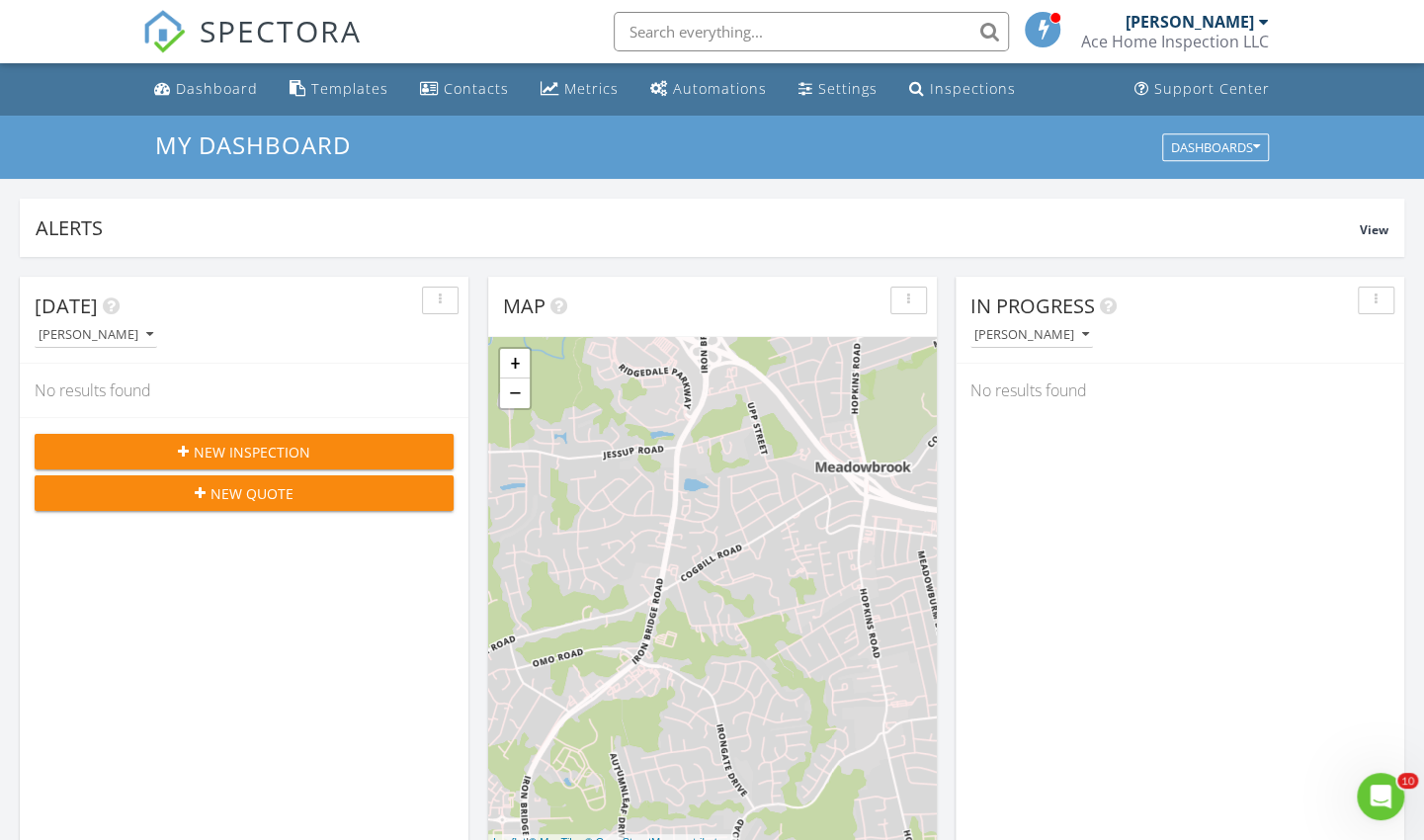 click on "Settings" at bounding box center (848, 88) 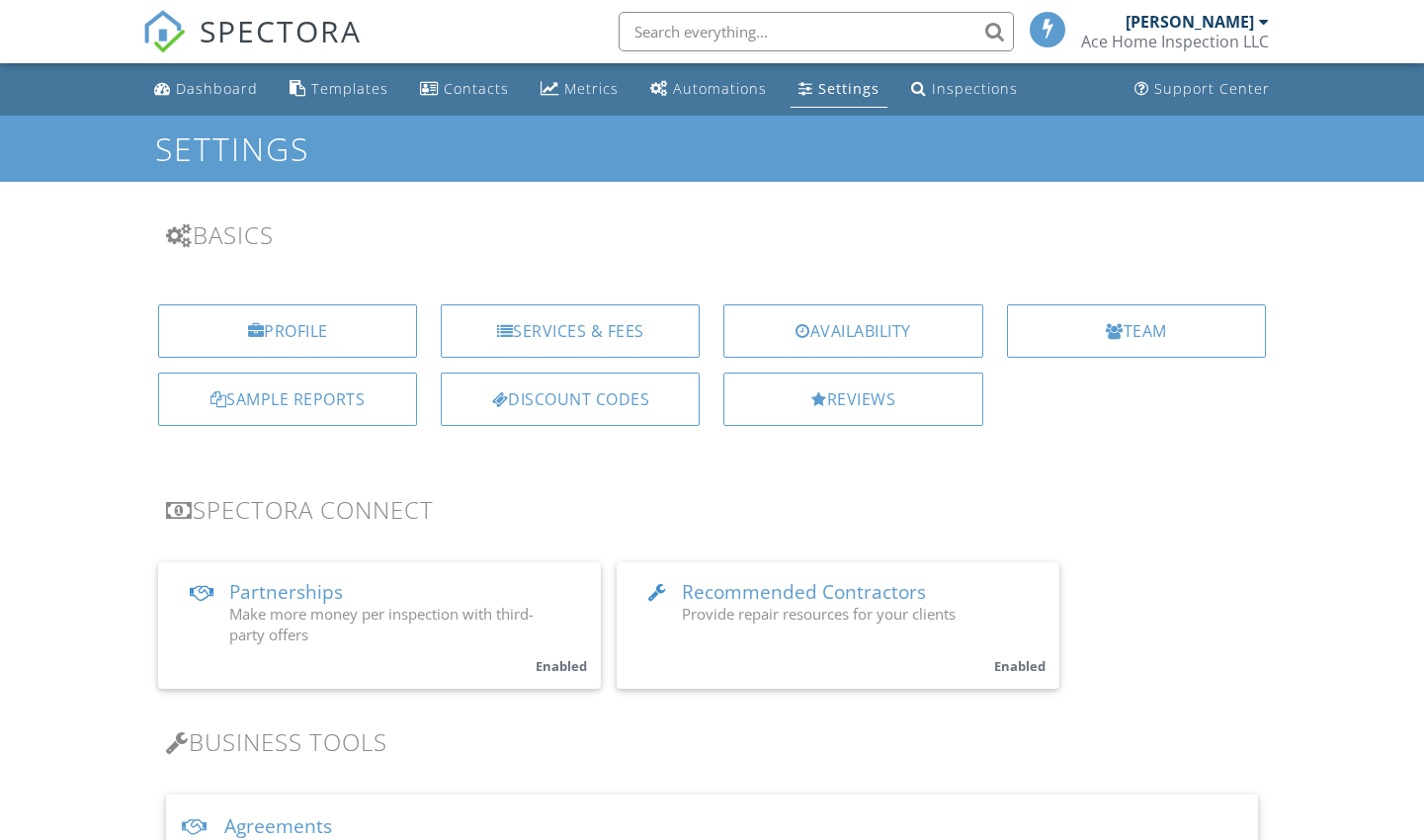 scroll, scrollTop: 0, scrollLeft: 0, axis: both 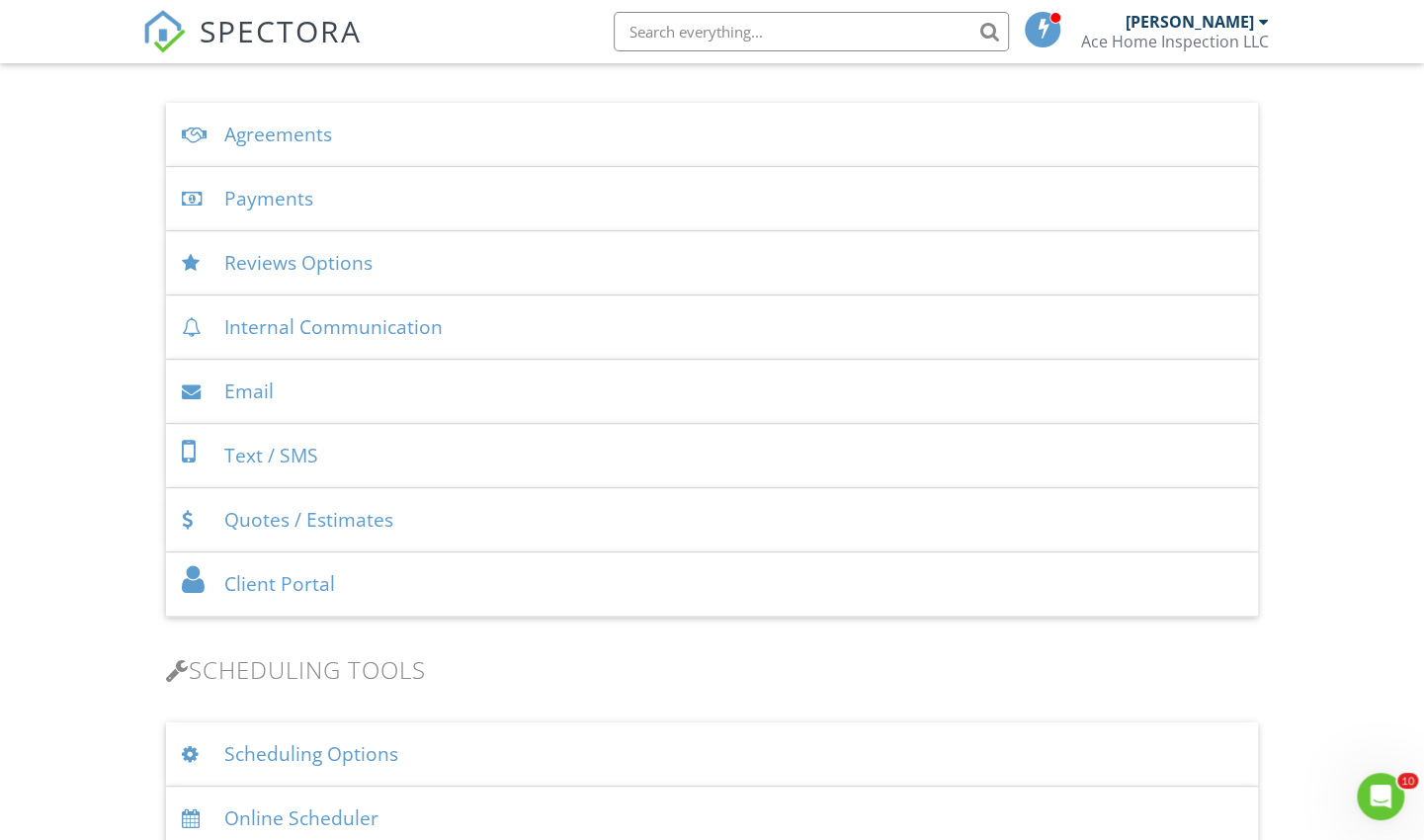 click on "Text / SMS" at bounding box center [712, 456] 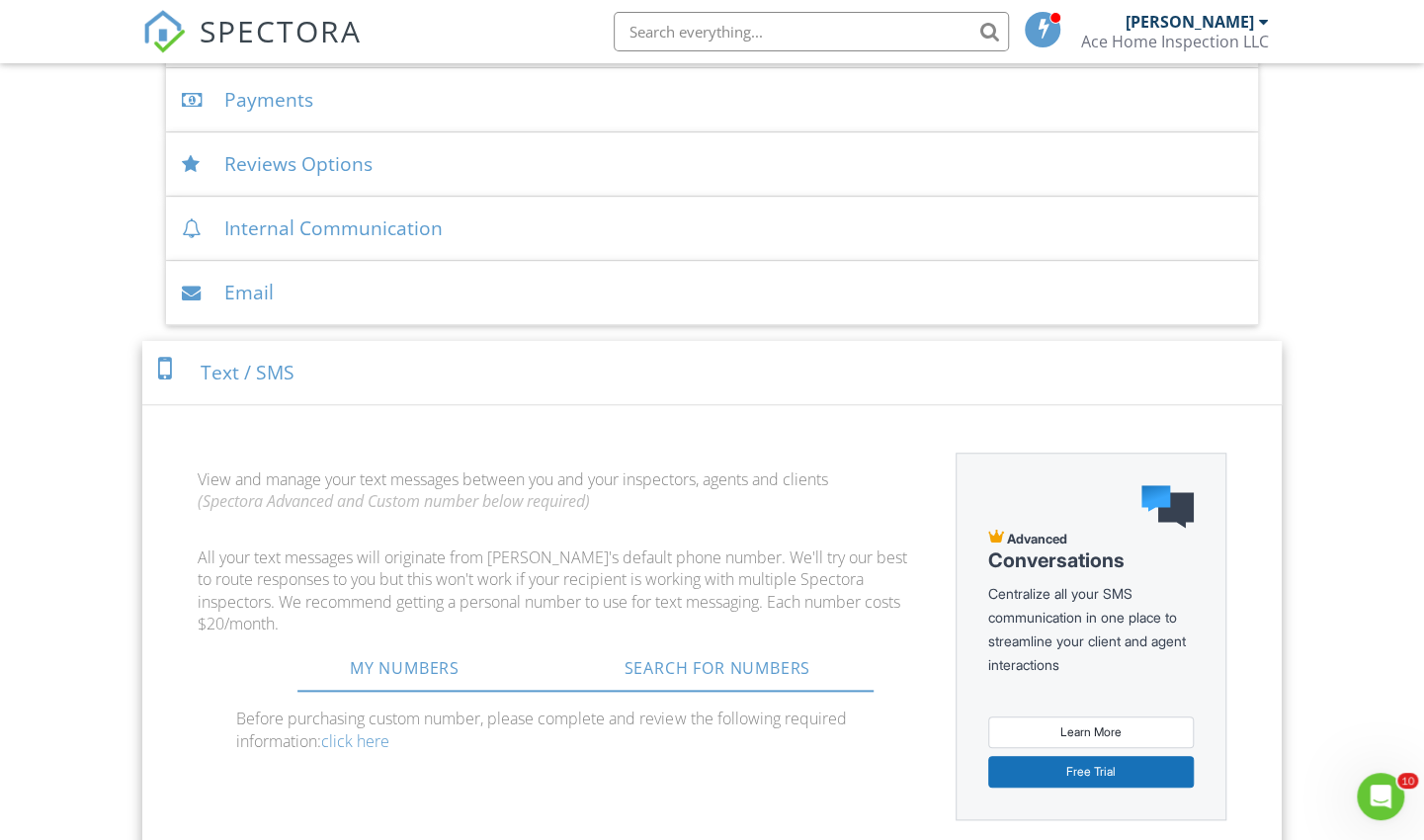 scroll, scrollTop: 889, scrollLeft: 0, axis: vertical 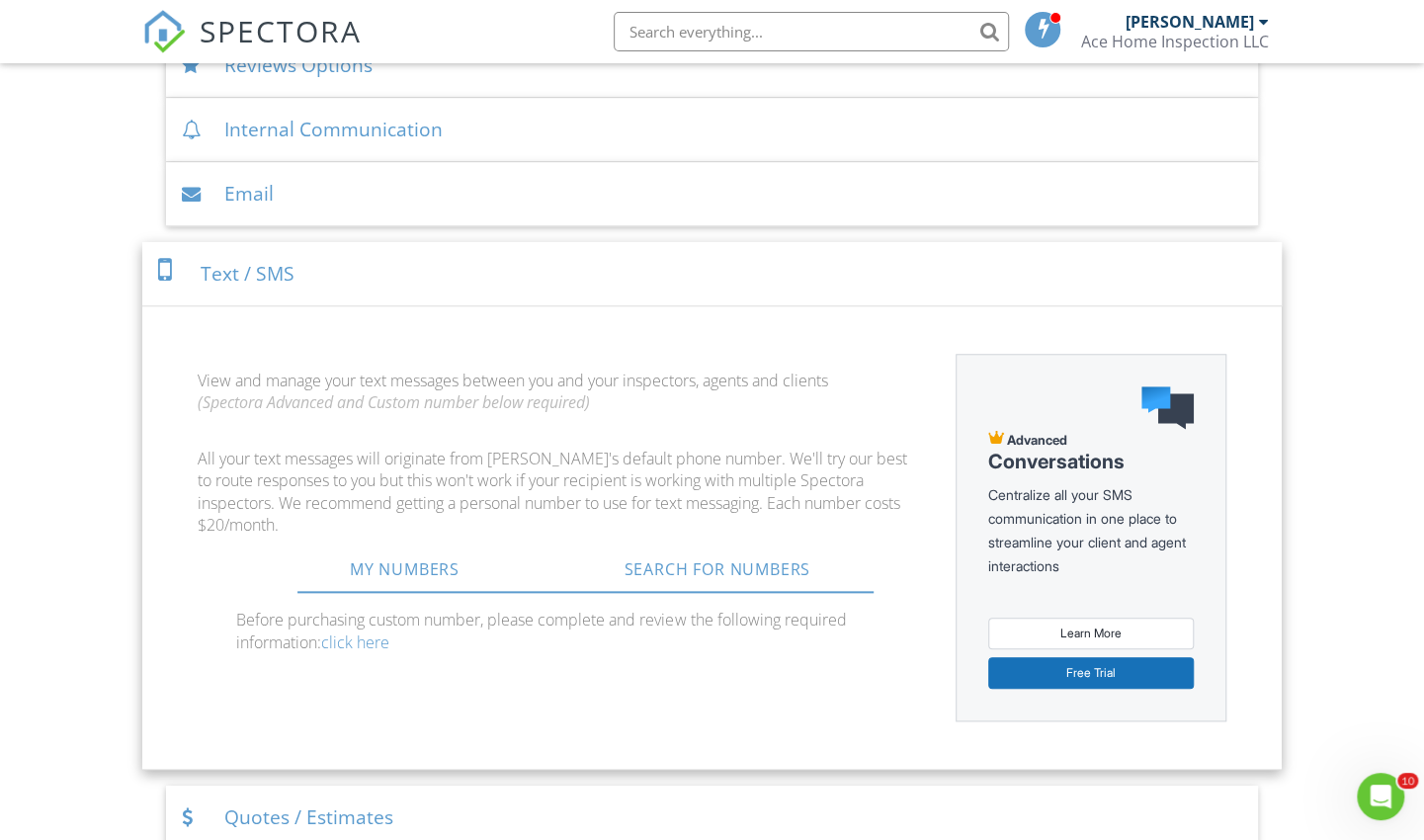 click on "Text / SMS" at bounding box center (712, 274) 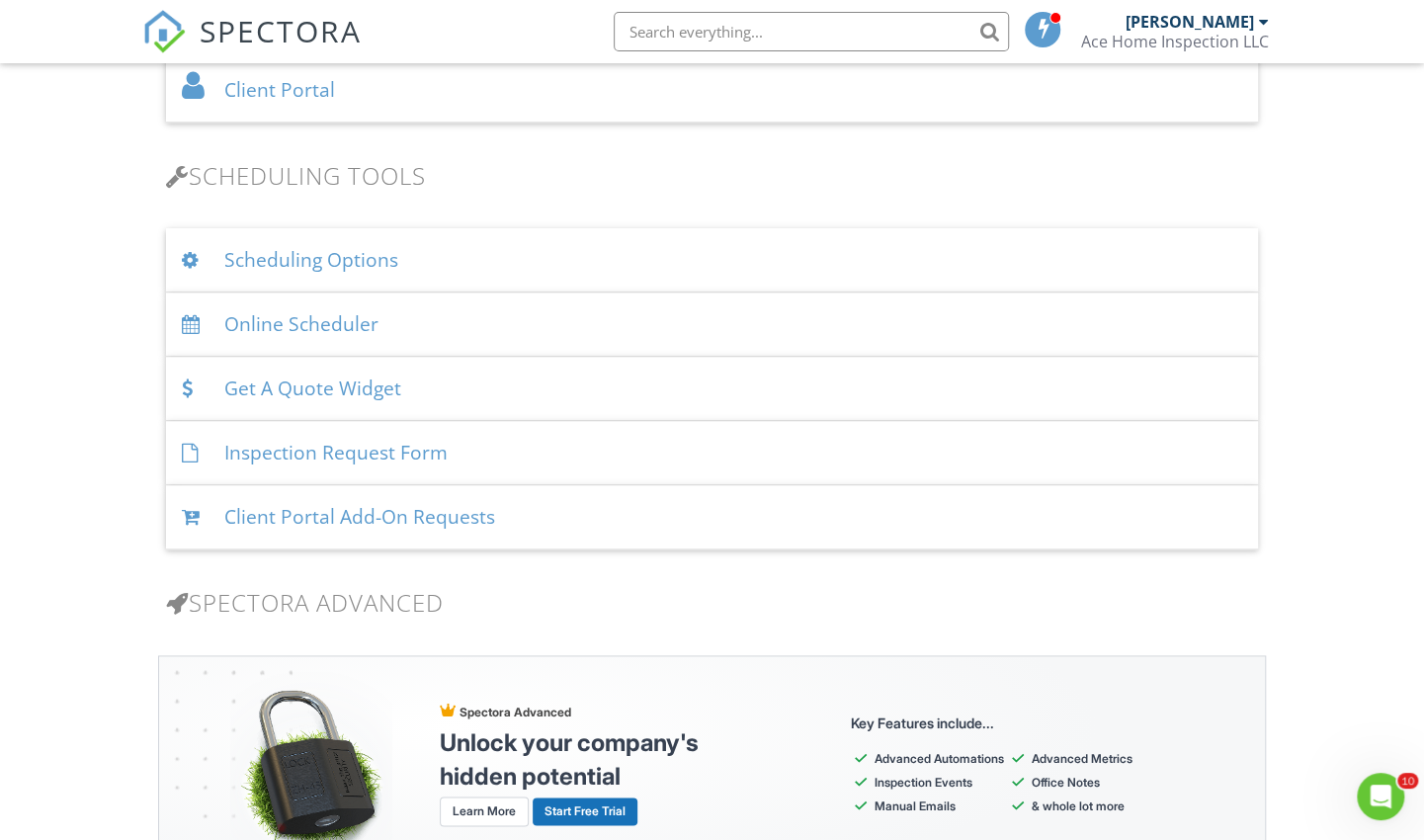 scroll, scrollTop: 1285, scrollLeft: 0, axis: vertical 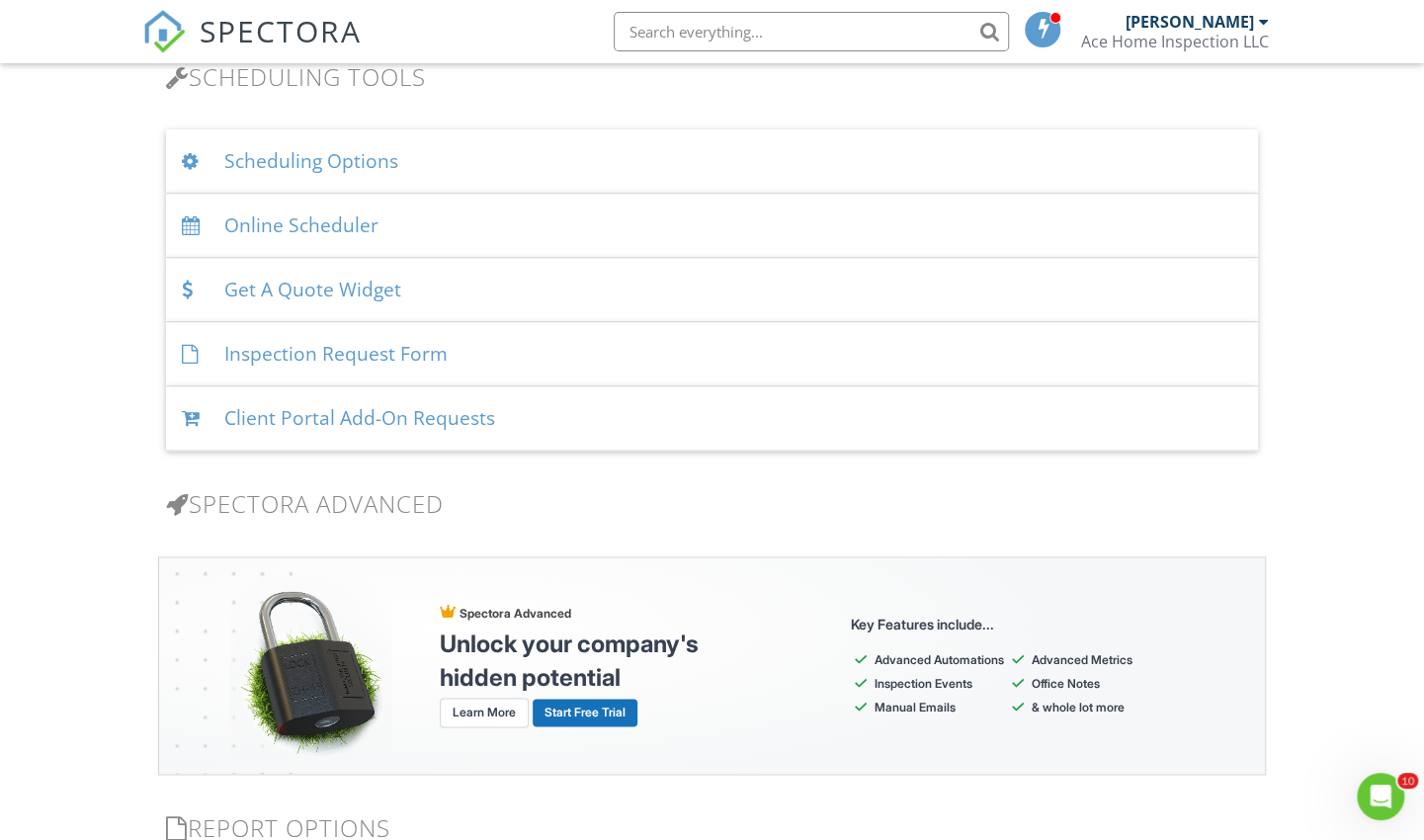 click on "Client Portal Add-On Requests" at bounding box center (712, 418) 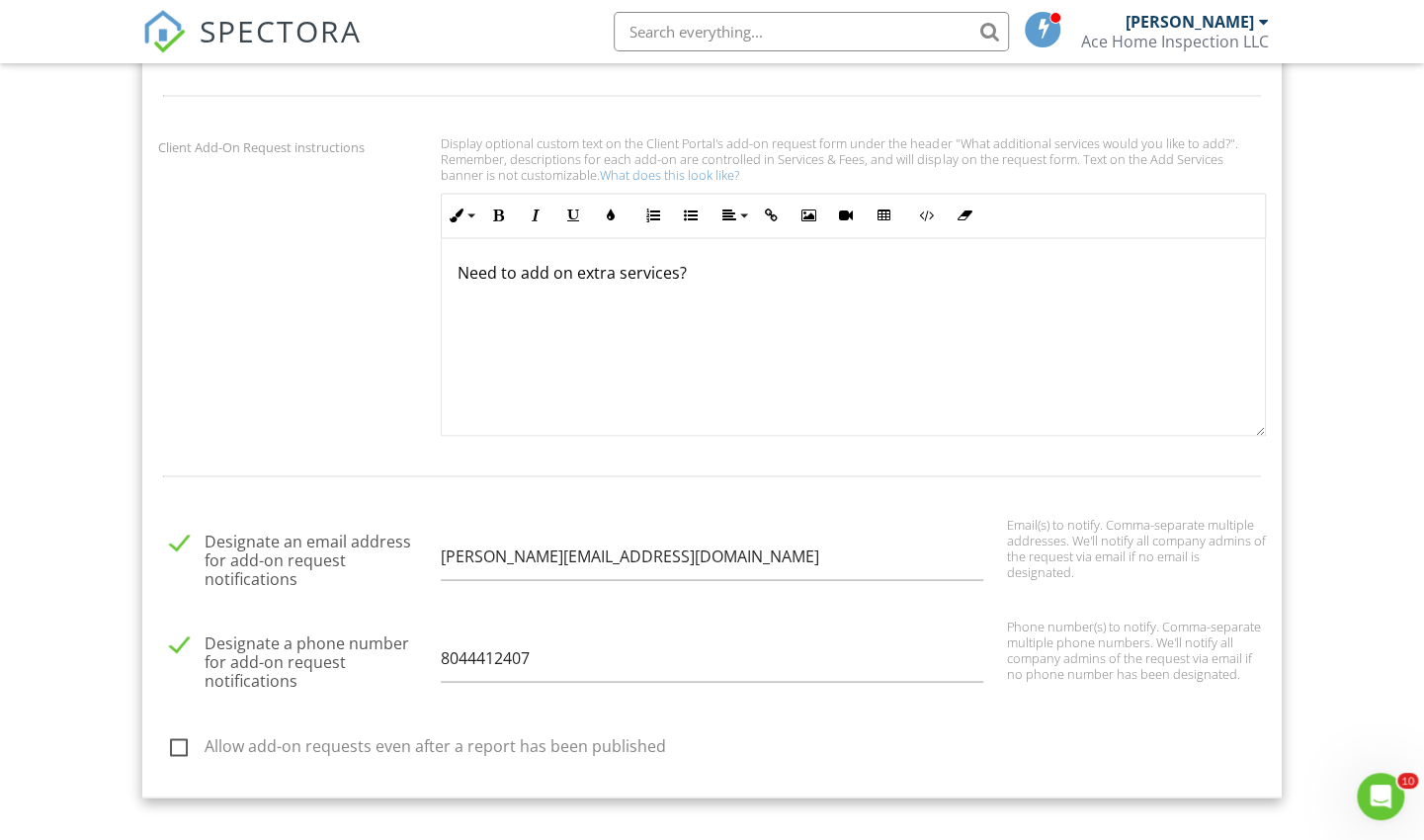 scroll, scrollTop: 1878, scrollLeft: 0, axis: vertical 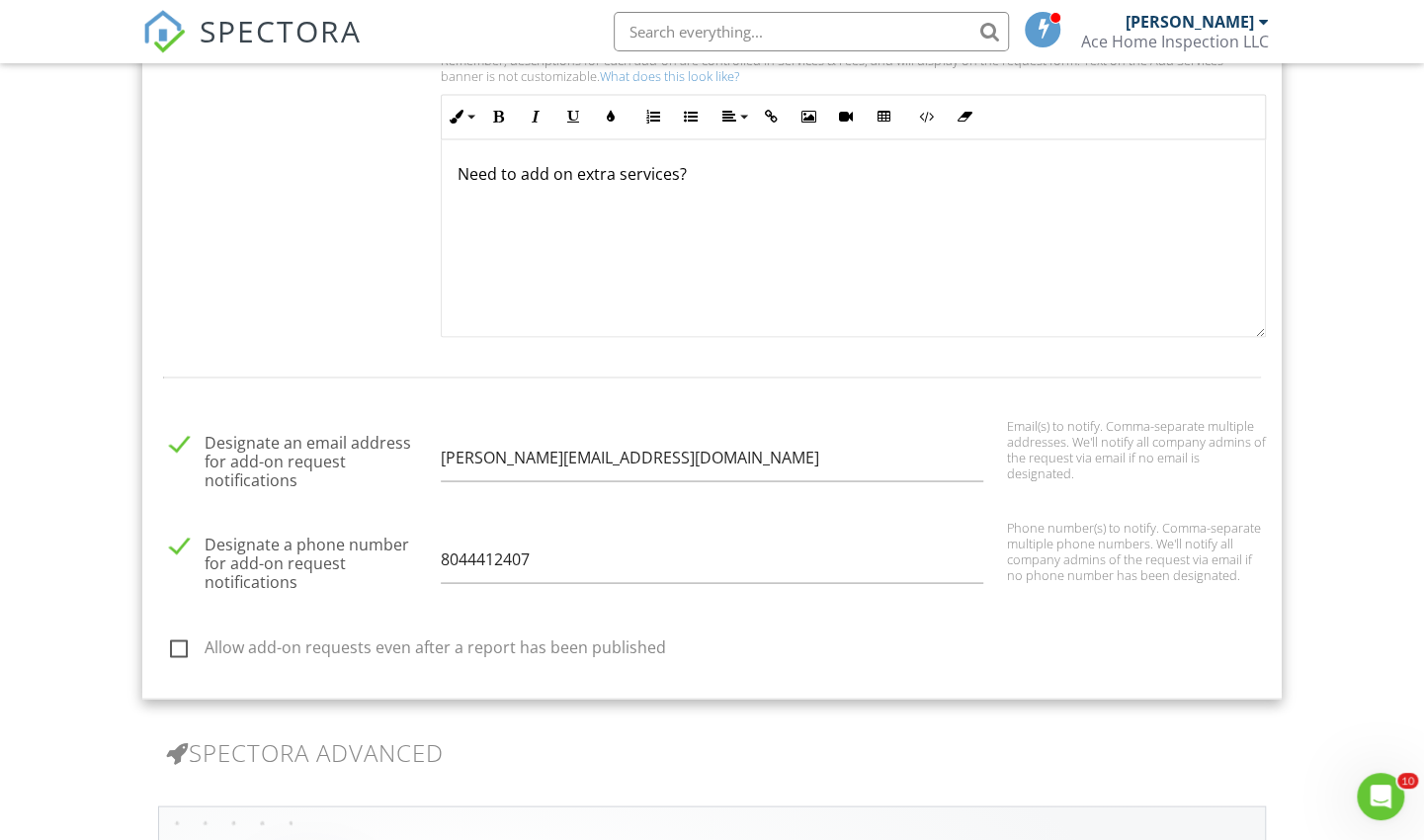 click on "Allow add-on requests even after a report has been published" at bounding box center [723, 649] 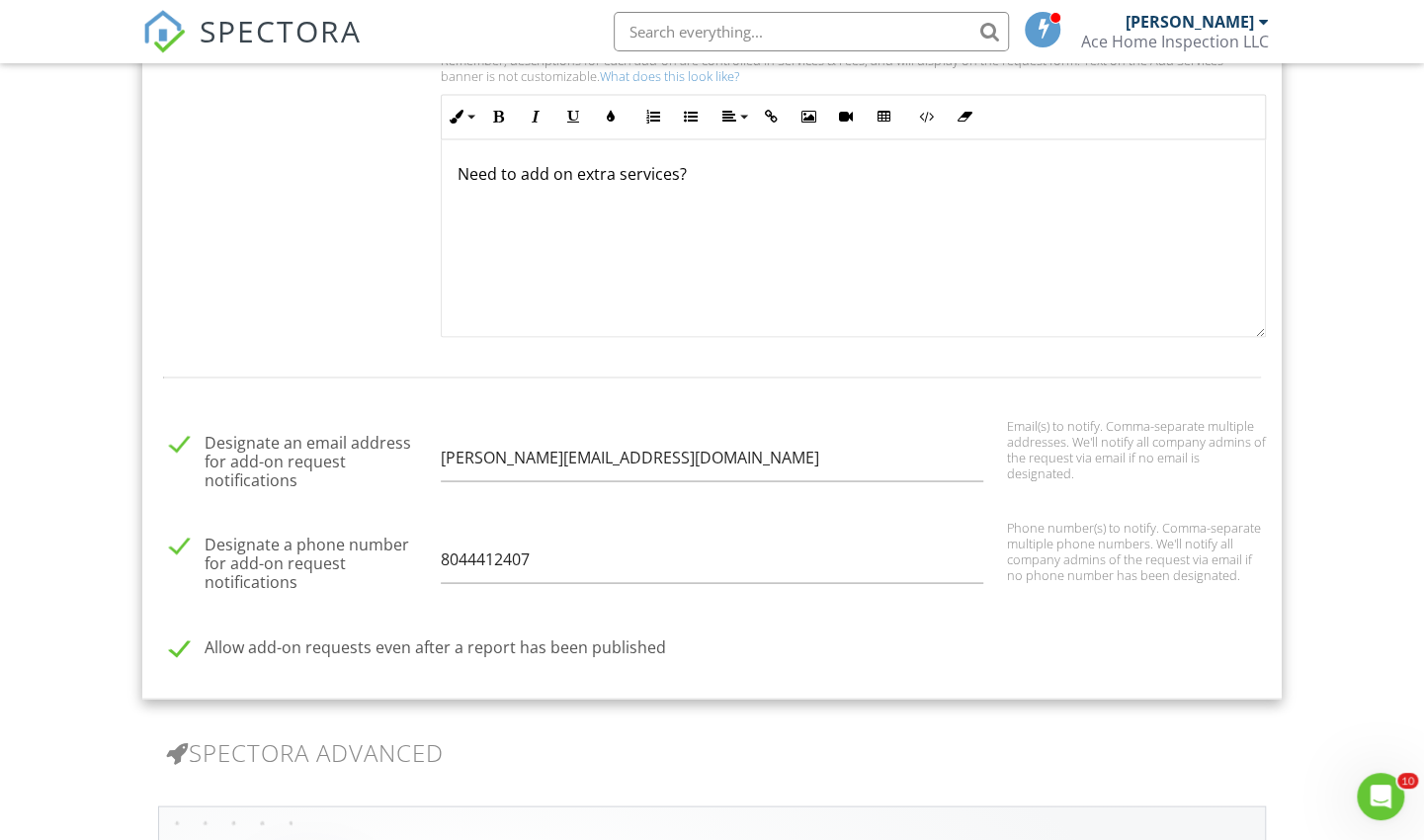 scroll, scrollTop: 1779, scrollLeft: 0, axis: vertical 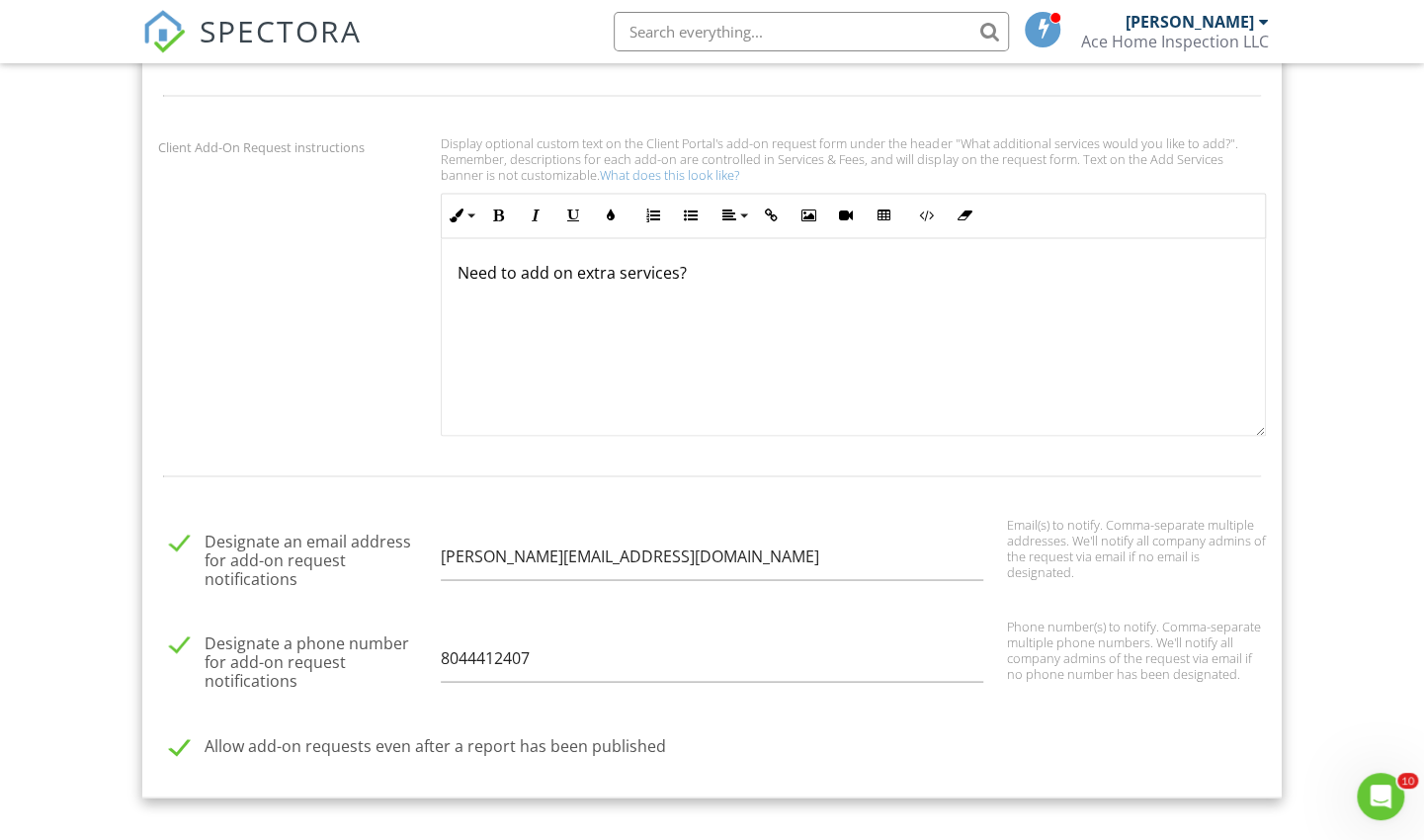 click on "Allow add-on requests even after a report has been published" at bounding box center [723, 748] 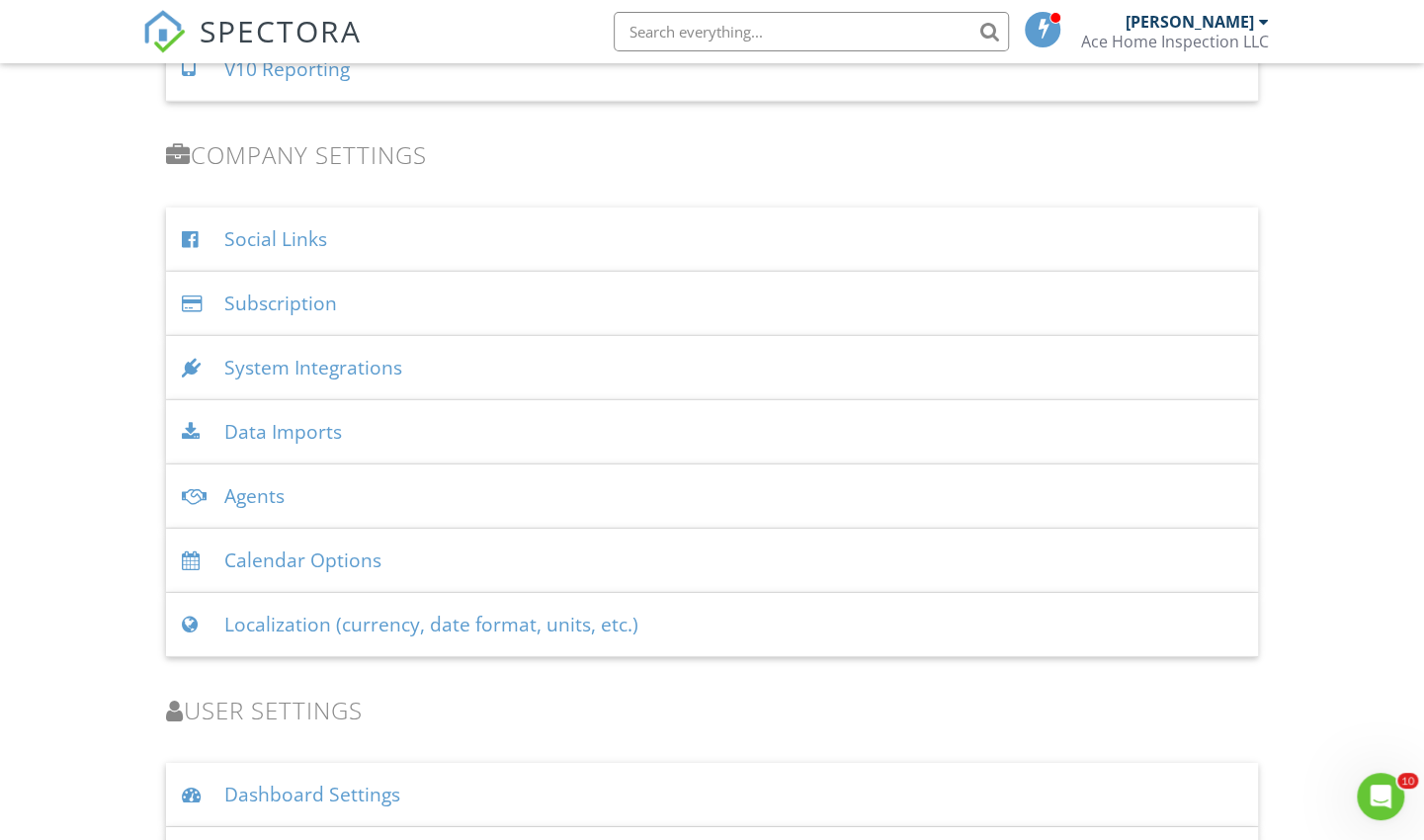 scroll, scrollTop: 3334, scrollLeft: 0, axis: vertical 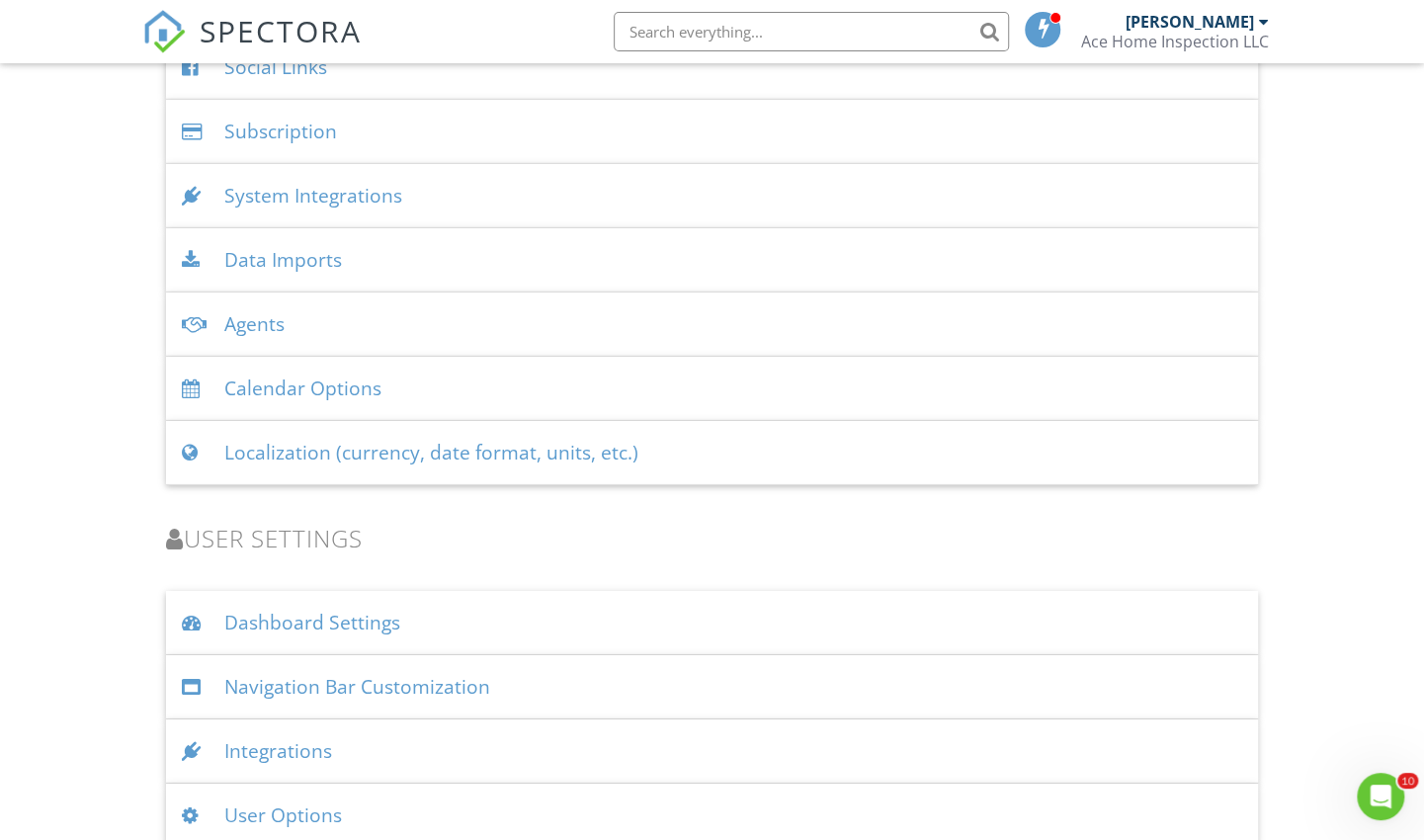 click on "Dashboard Settings" at bounding box center [712, 623] 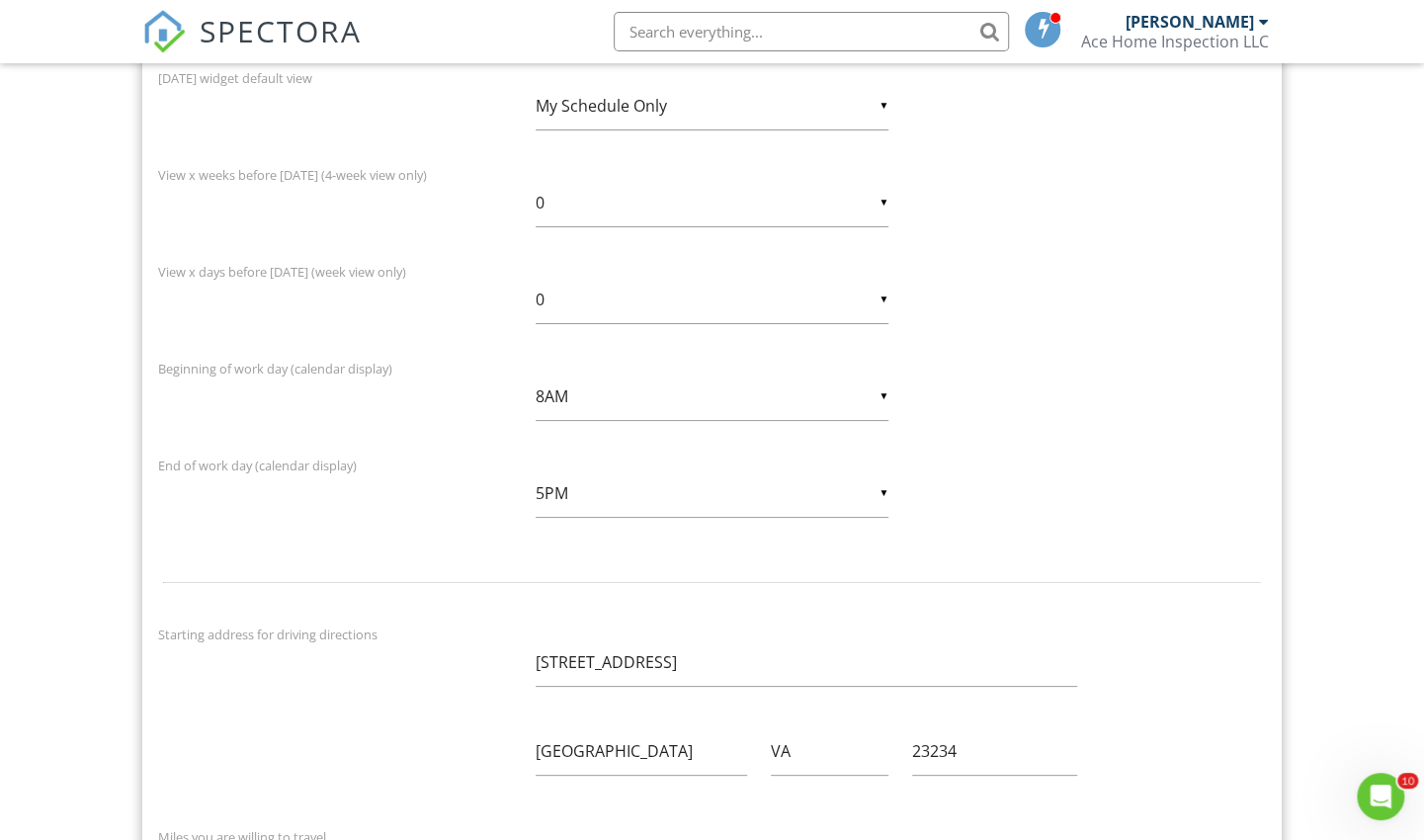 scroll, scrollTop: 4412, scrollLeft: 0, axis: vertical 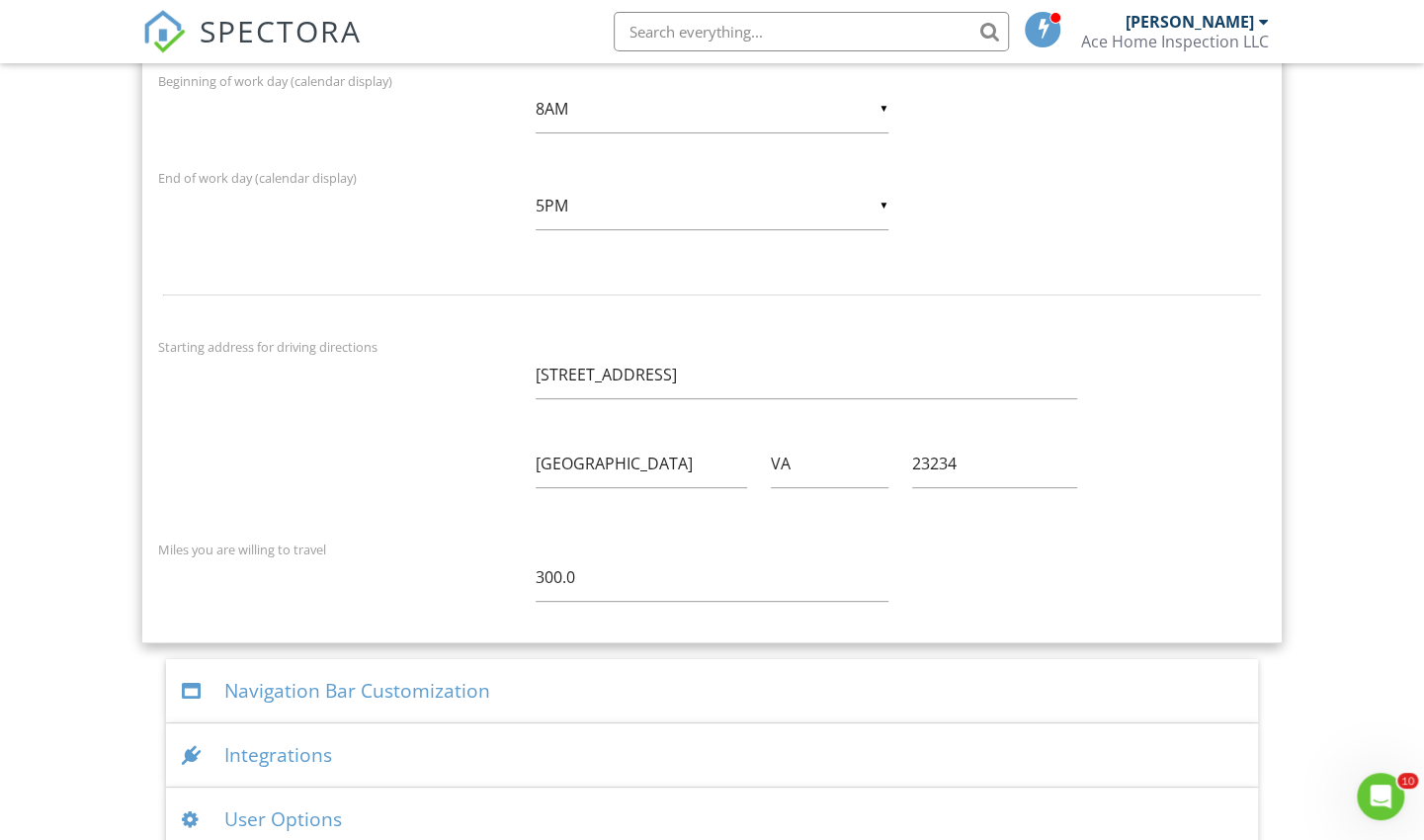 click on "Navigation Bar Customization" at bounding box center (712, 691) 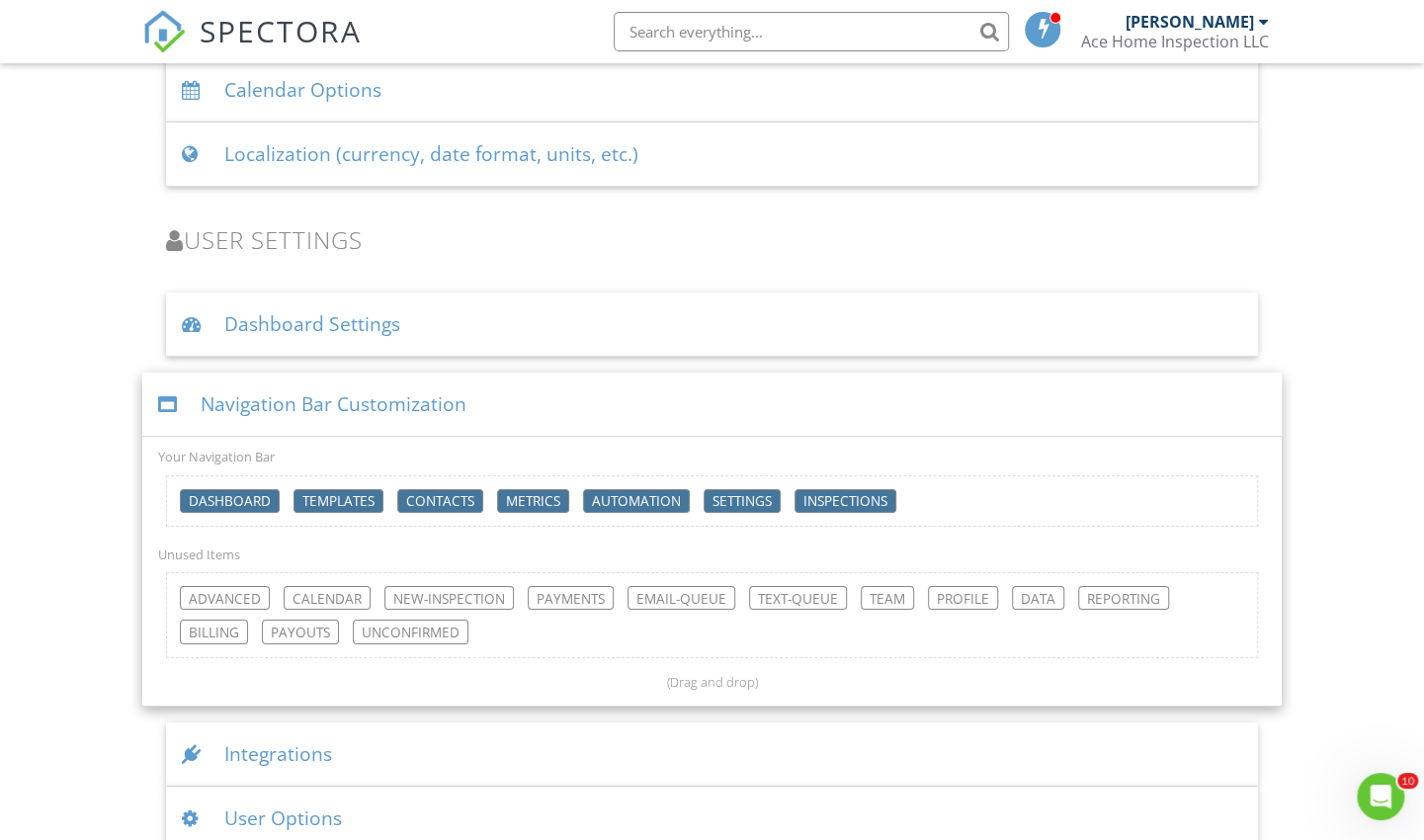 scroll, scrollTop: 3631, scrollLeft: 0, axis: vertical 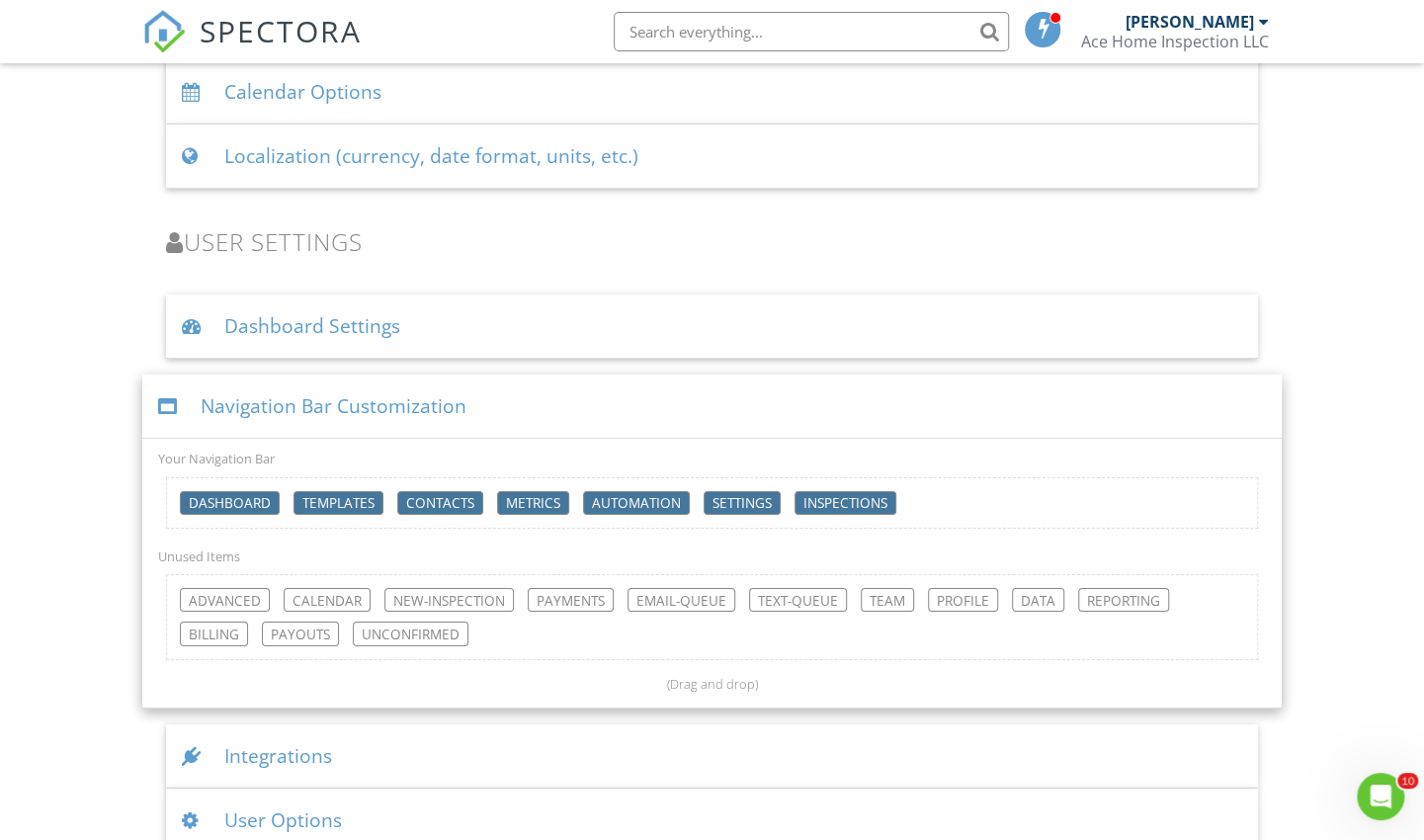 click 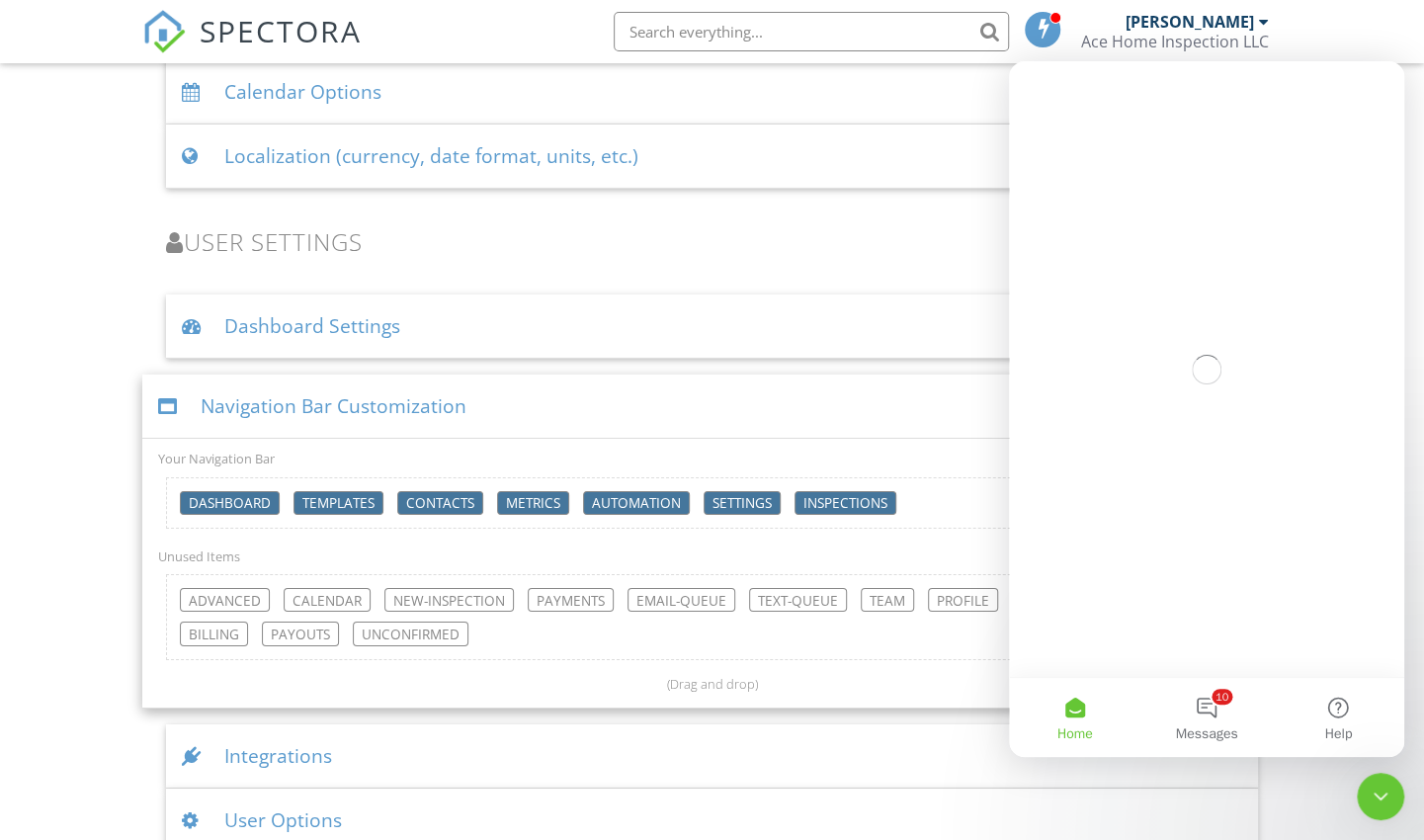 scroll, scrollTop: 0, scrollLeft: 0, axis: both 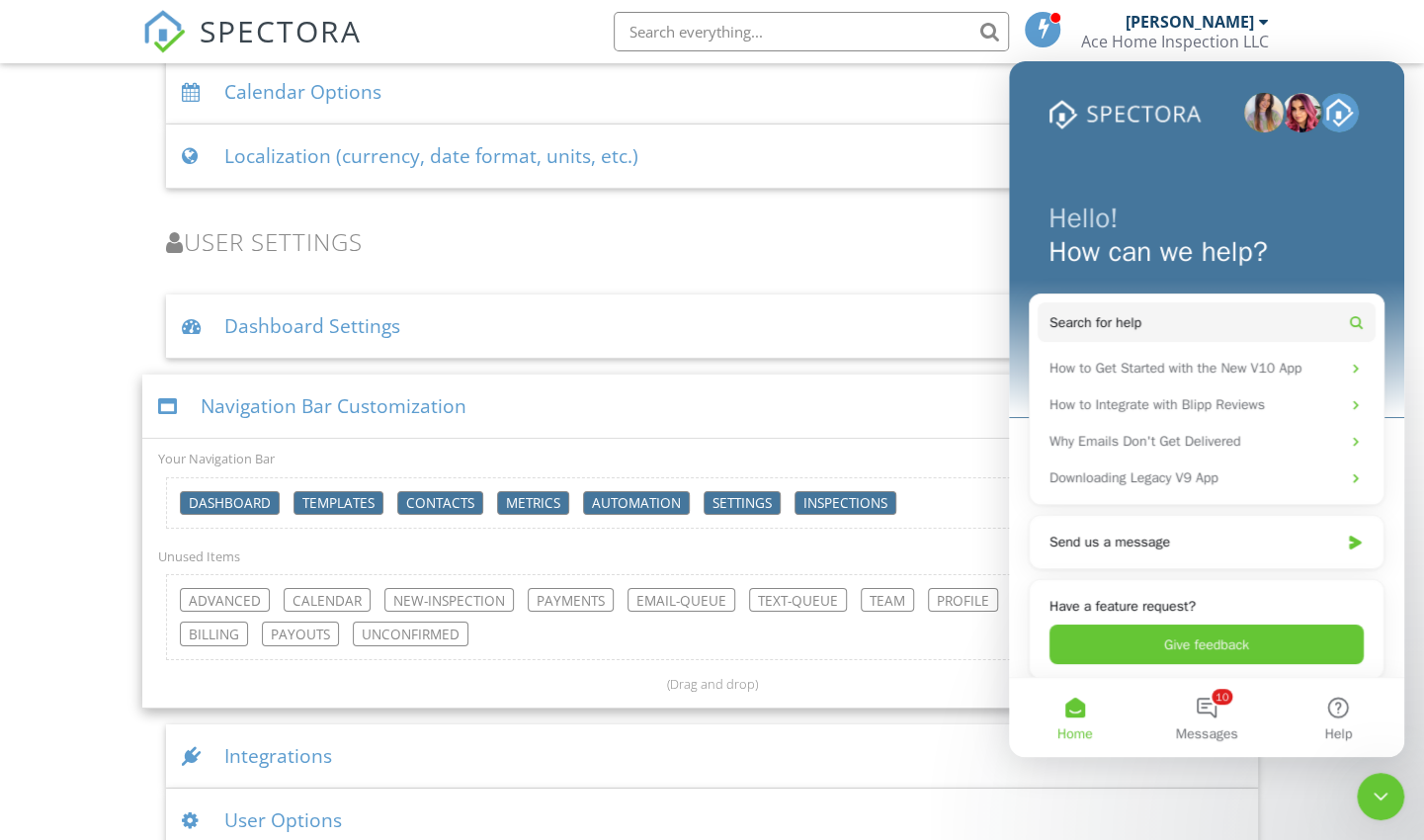 click on "10 Messages" at bounding box center [1206, 717] 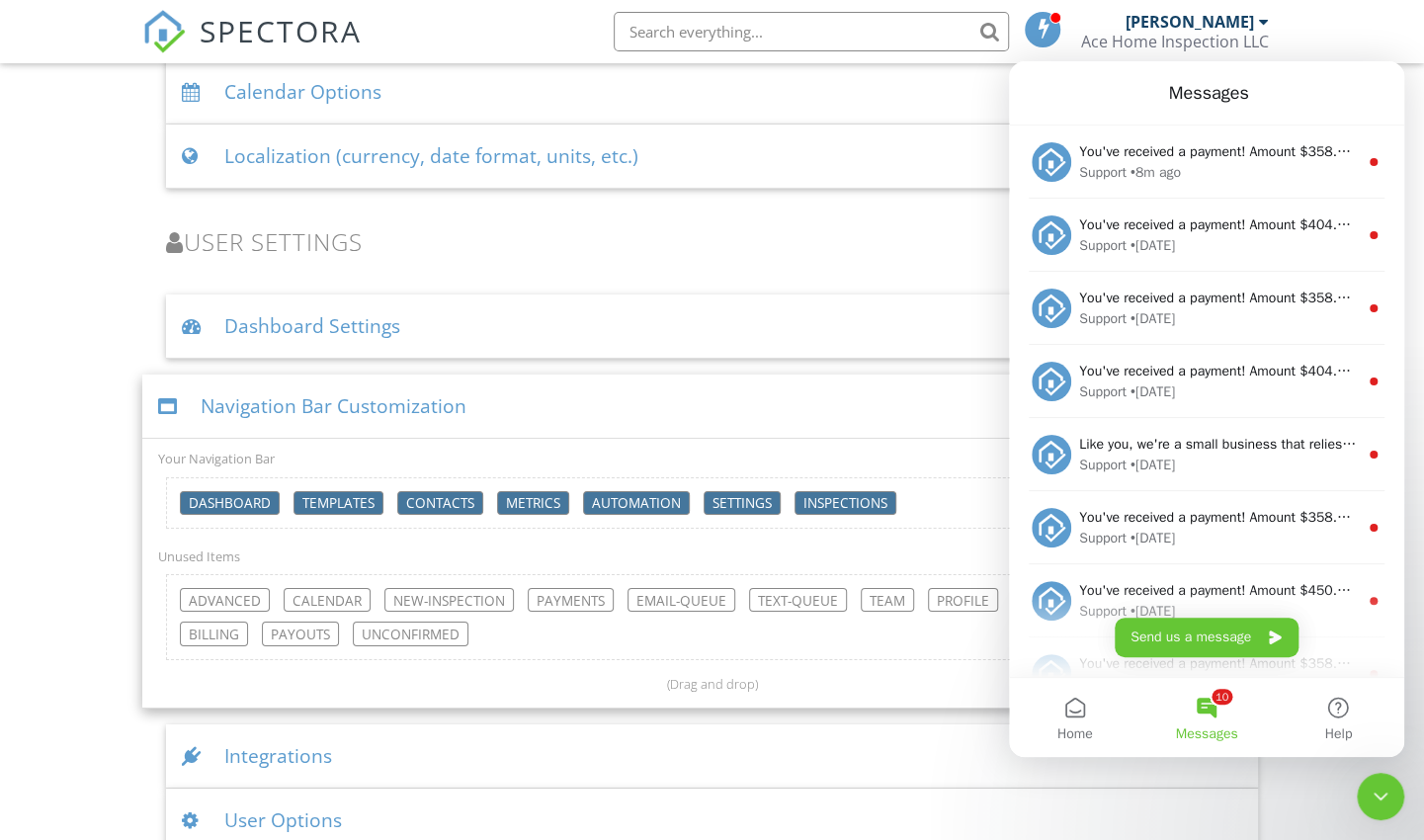 click on "Home" at bounding box center (1074, 717) 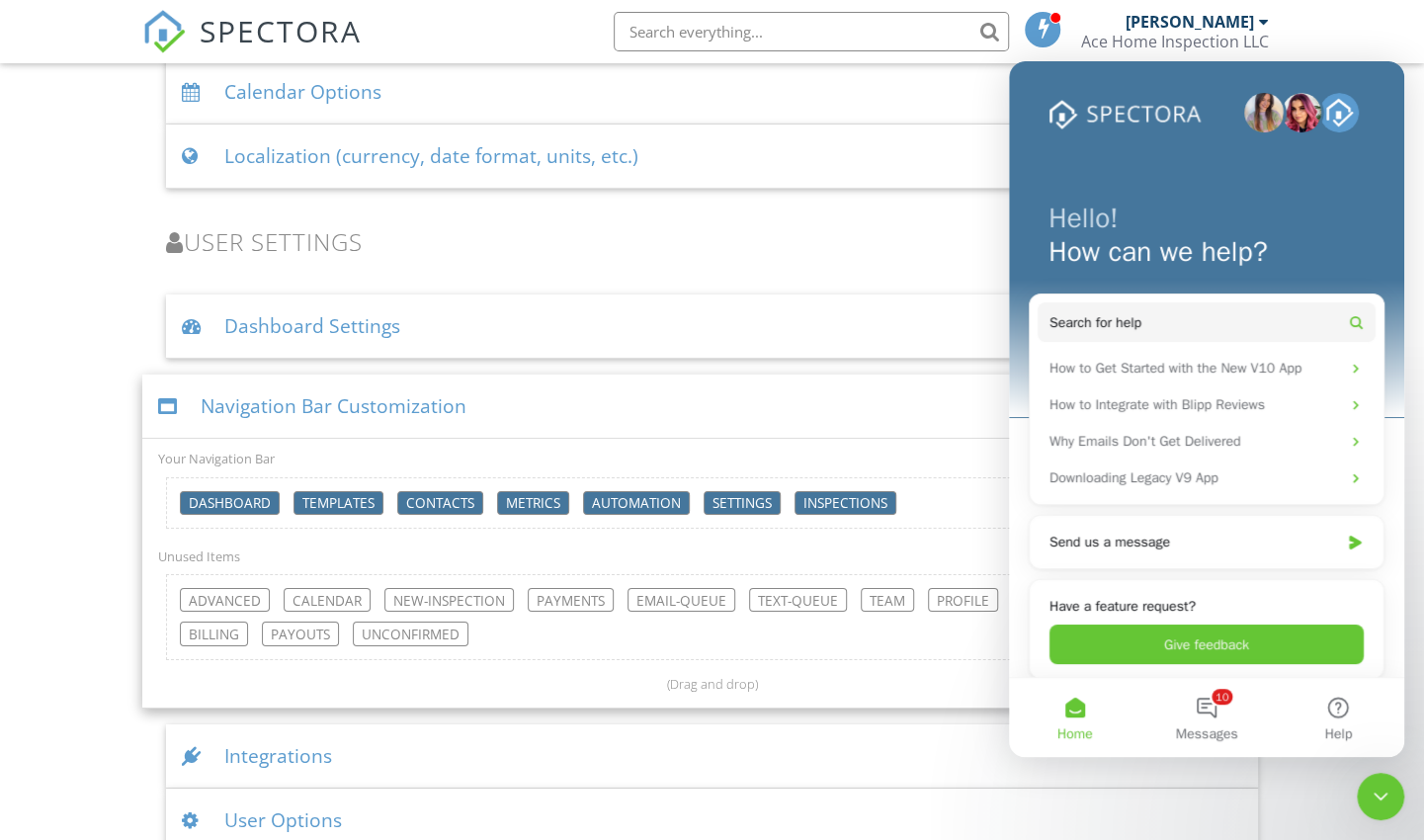 click on "Dashboard
Templates
Contacts
Metrics
Automations
Settings
Inspections
Support Center
Settings
Basics
Profile
Services & Fees
Availability
Team
Sample Reports
Discount Codes
Reviews
Spectora Connect
Partnerships
Make more money per inspection with third-party offers
Enabled
Recommended Contractors
Provide repair resources for your clients
Enabled
Business Tools
Agreements
Signature Type
▼ E-signature (checkbox) E-signature (checkbox) Written Signature E-signature (checkbox)
Written Signature
Client agreement instructions
This text will appear on the client portal under "Sign Agreement(s)"
Inline Style XLarge Large Normal Small Light Small/Light Bold Italic Underline Colors Ordered List Align" at bounding box center (712, -1358) 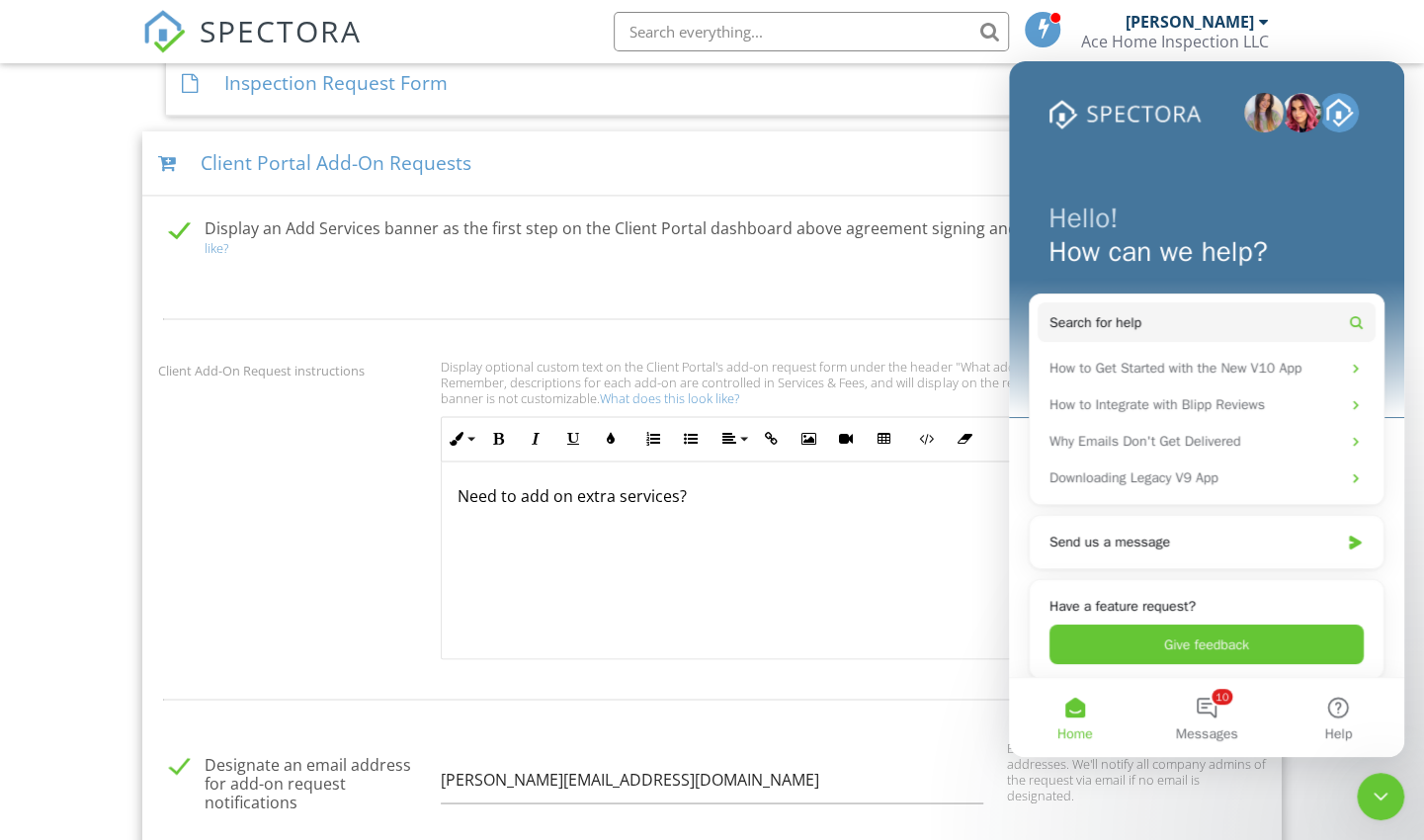 scroll, scrollTop: 1259, scrollLeft: 0, axis: vertical 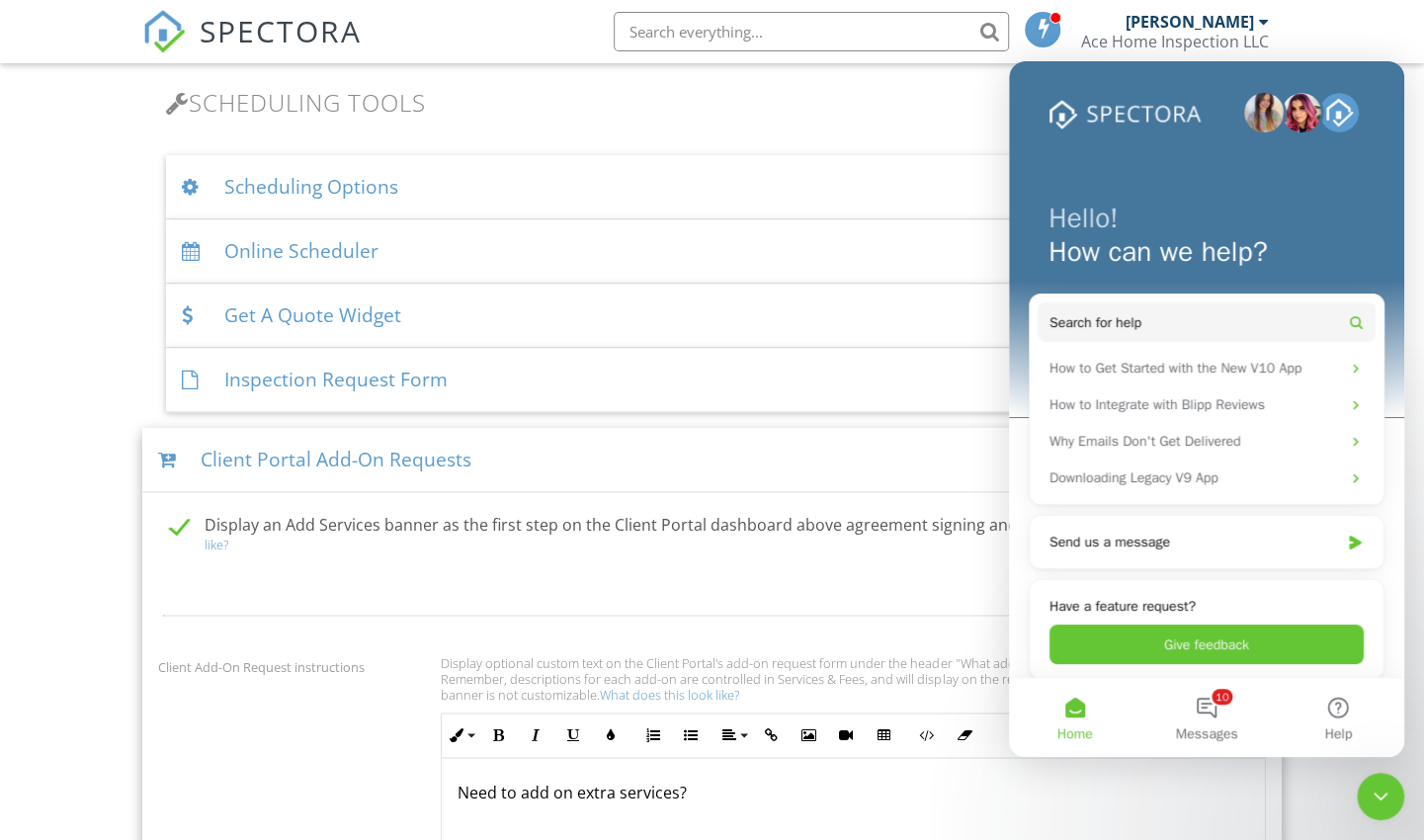 click on "Scheduling Options" at bounding box center (712, 187) 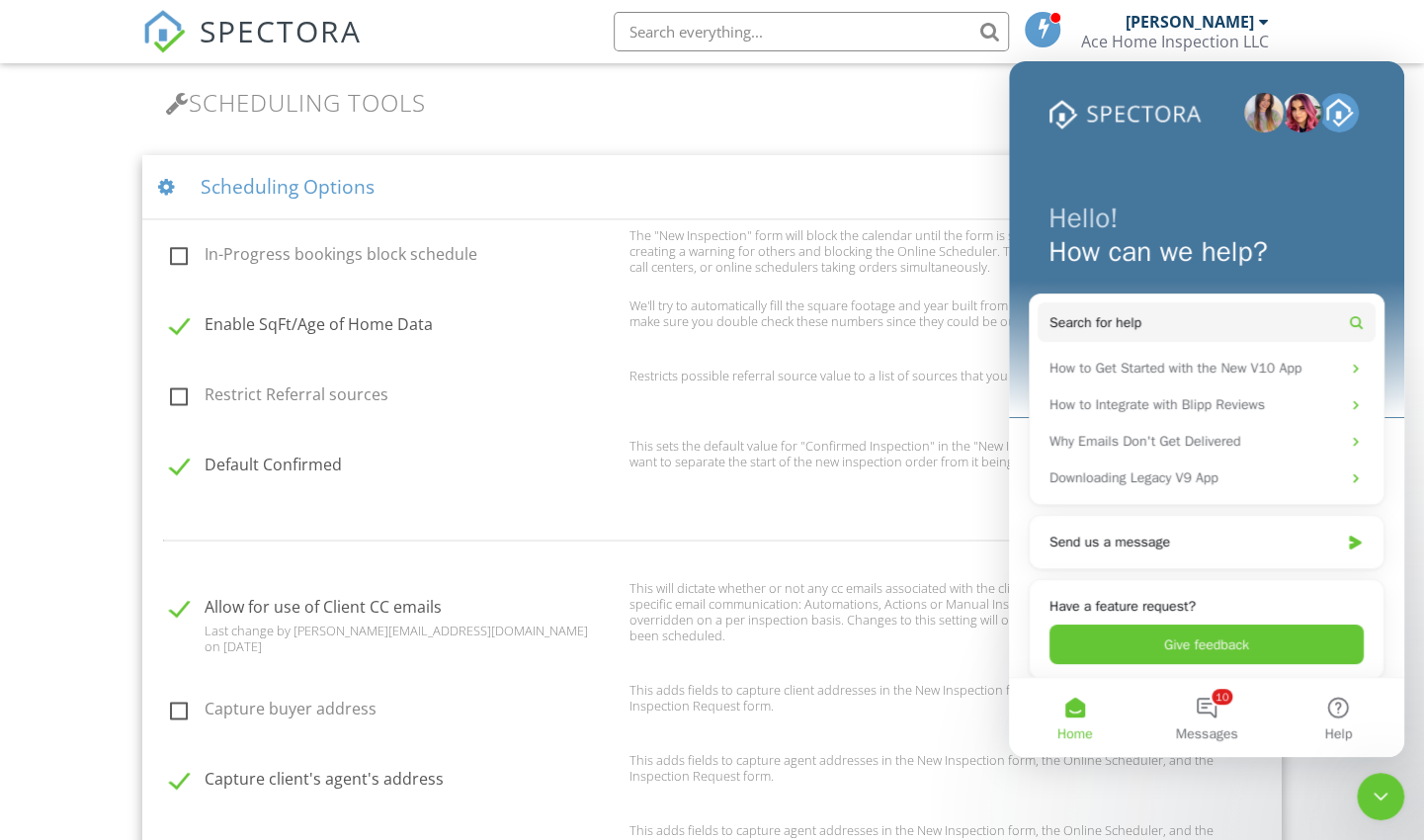 scroll, scrollTop: 1160, scrollLeft: 0, axis: vertical 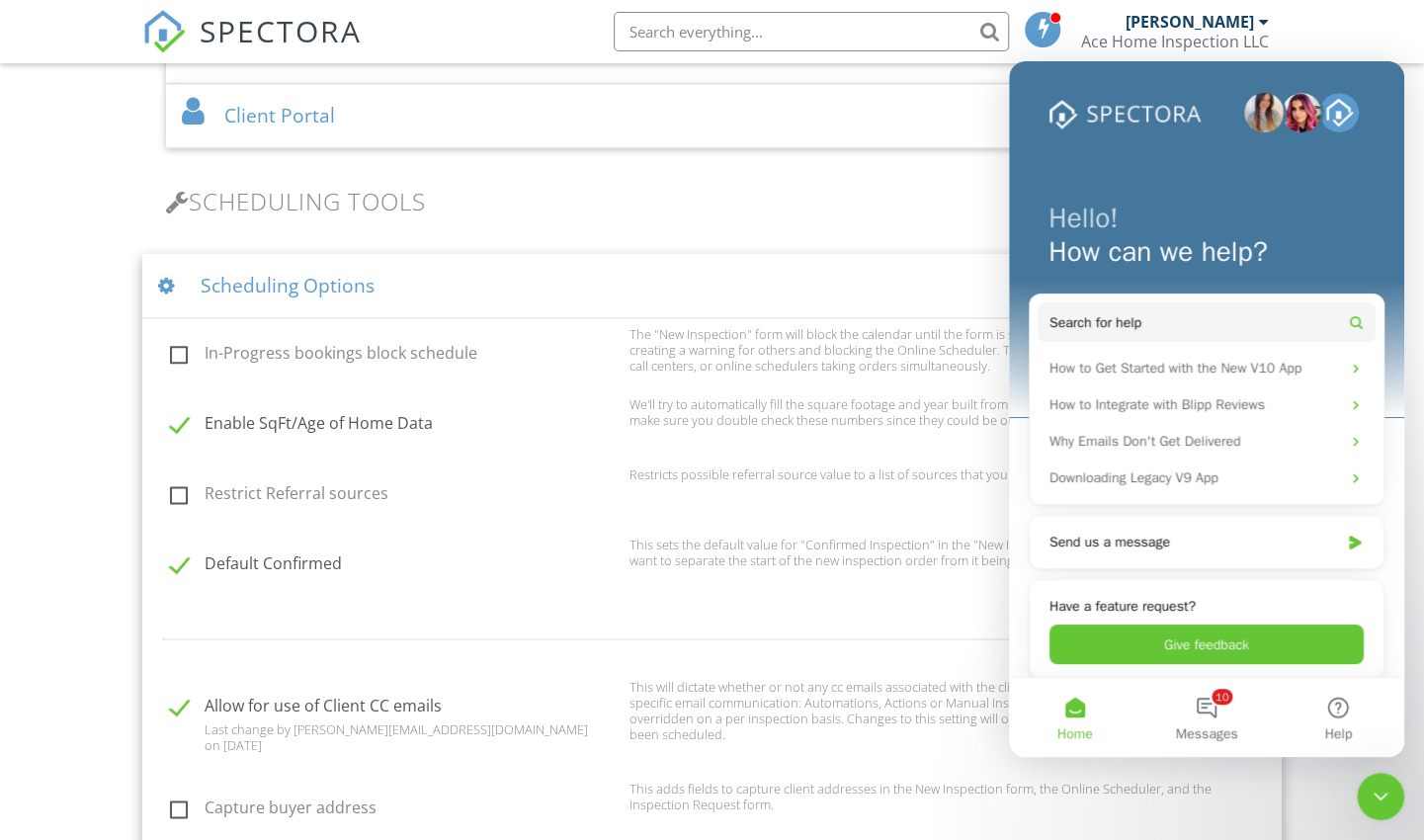 click 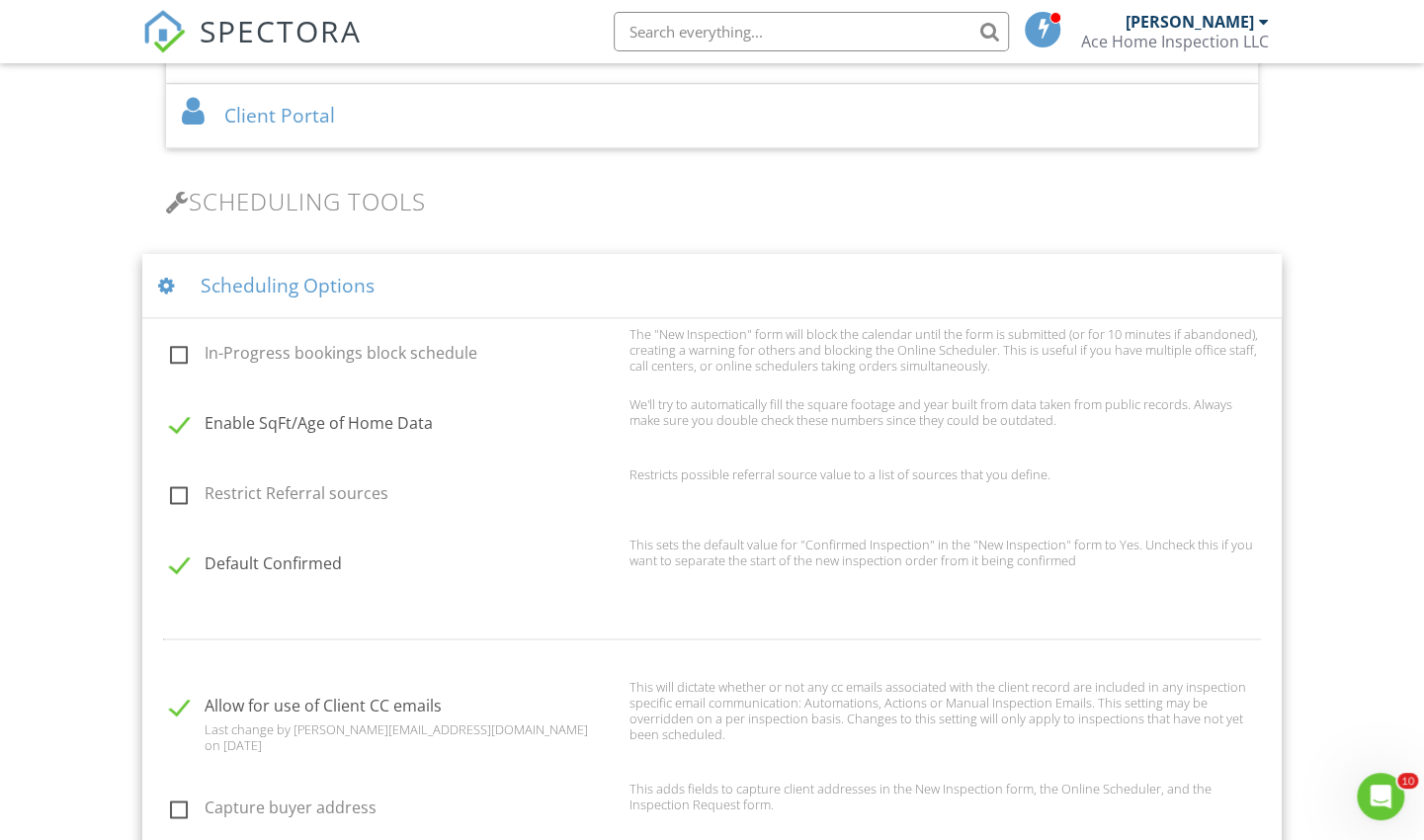 scroll, scrollTop: 0, scrollLeft: 0, axis: both 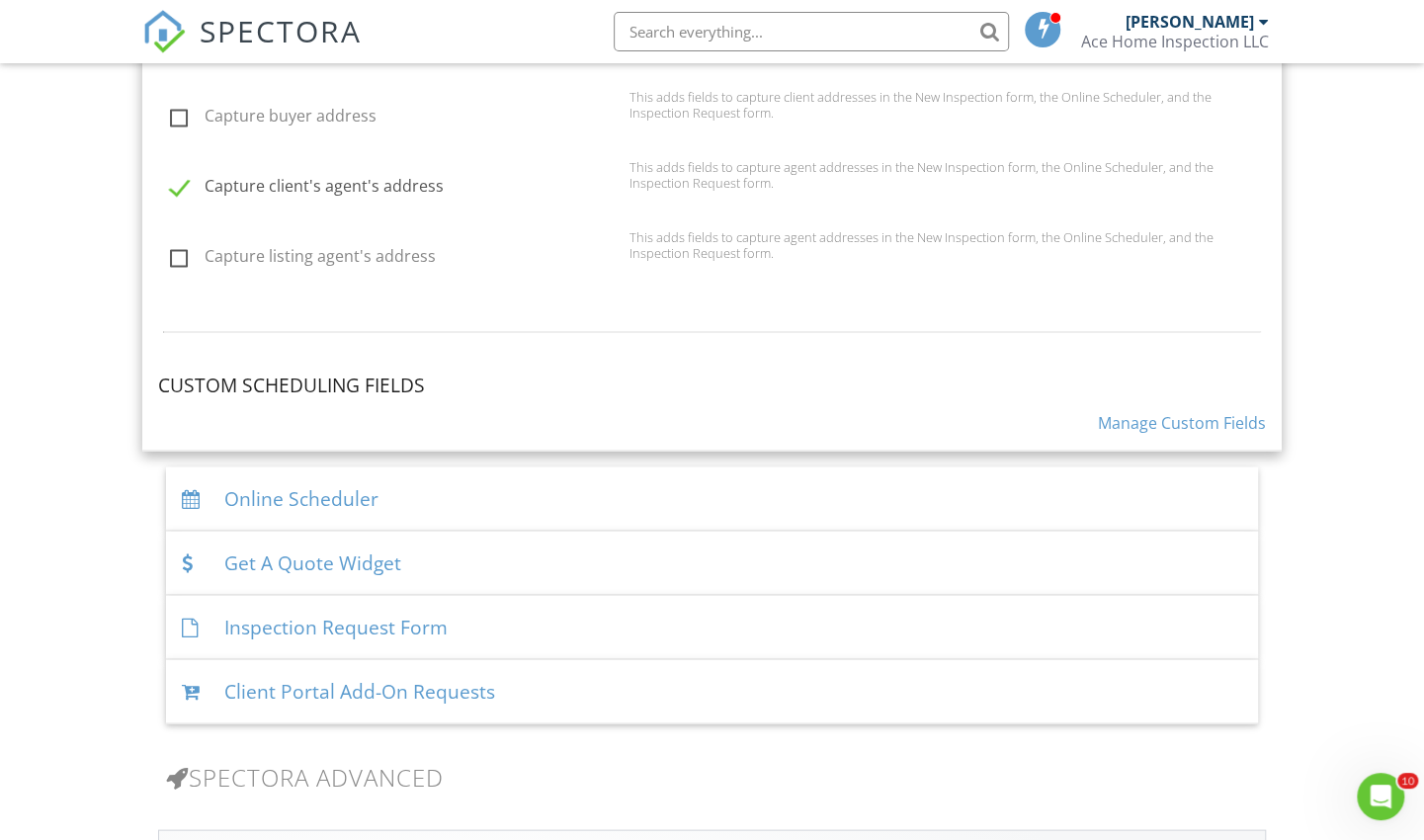 click on "Online Scheduler" at bounding box center (712, 498) 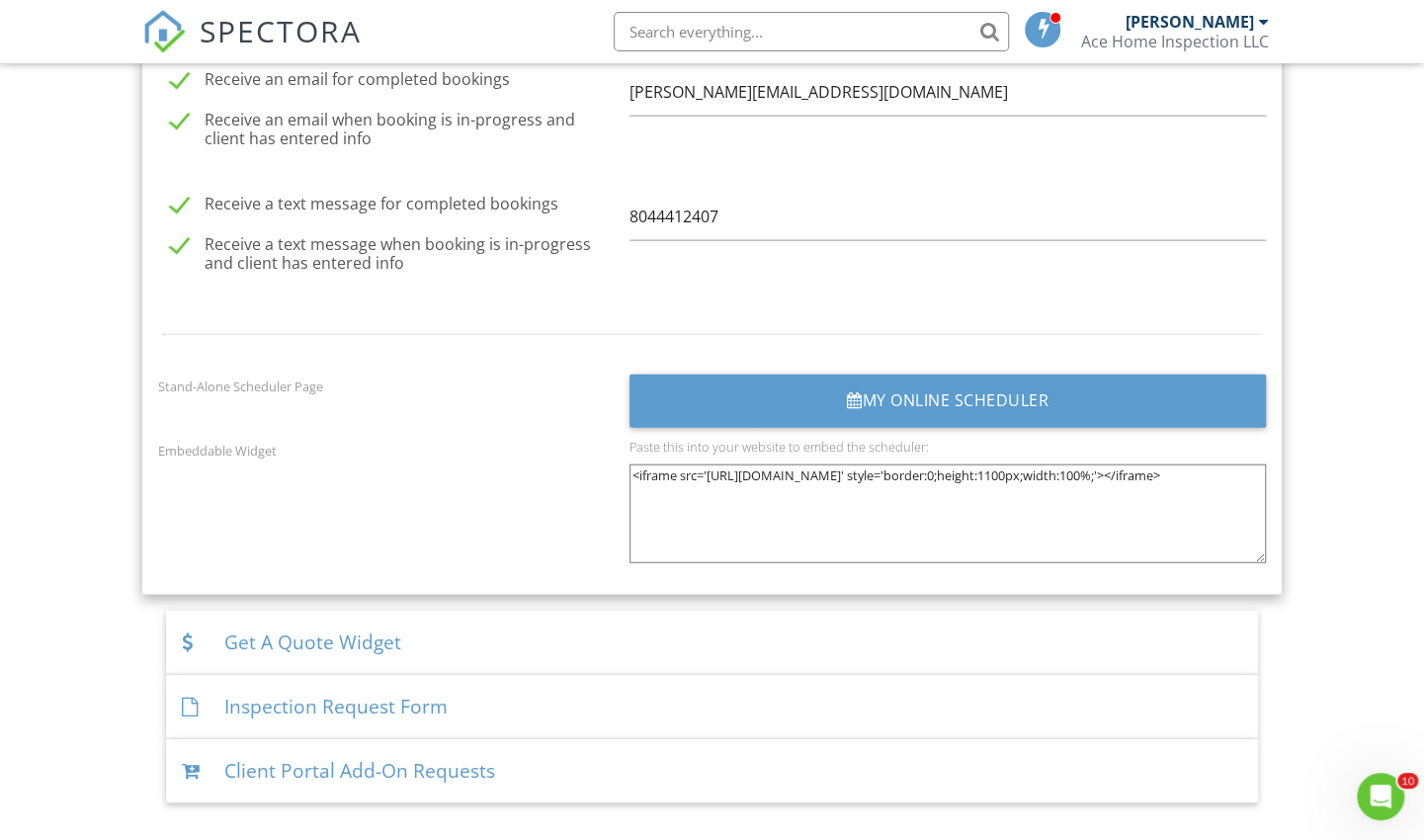 scroll, scrollTop: 2346, scrollLeft: 0, axis: vertical 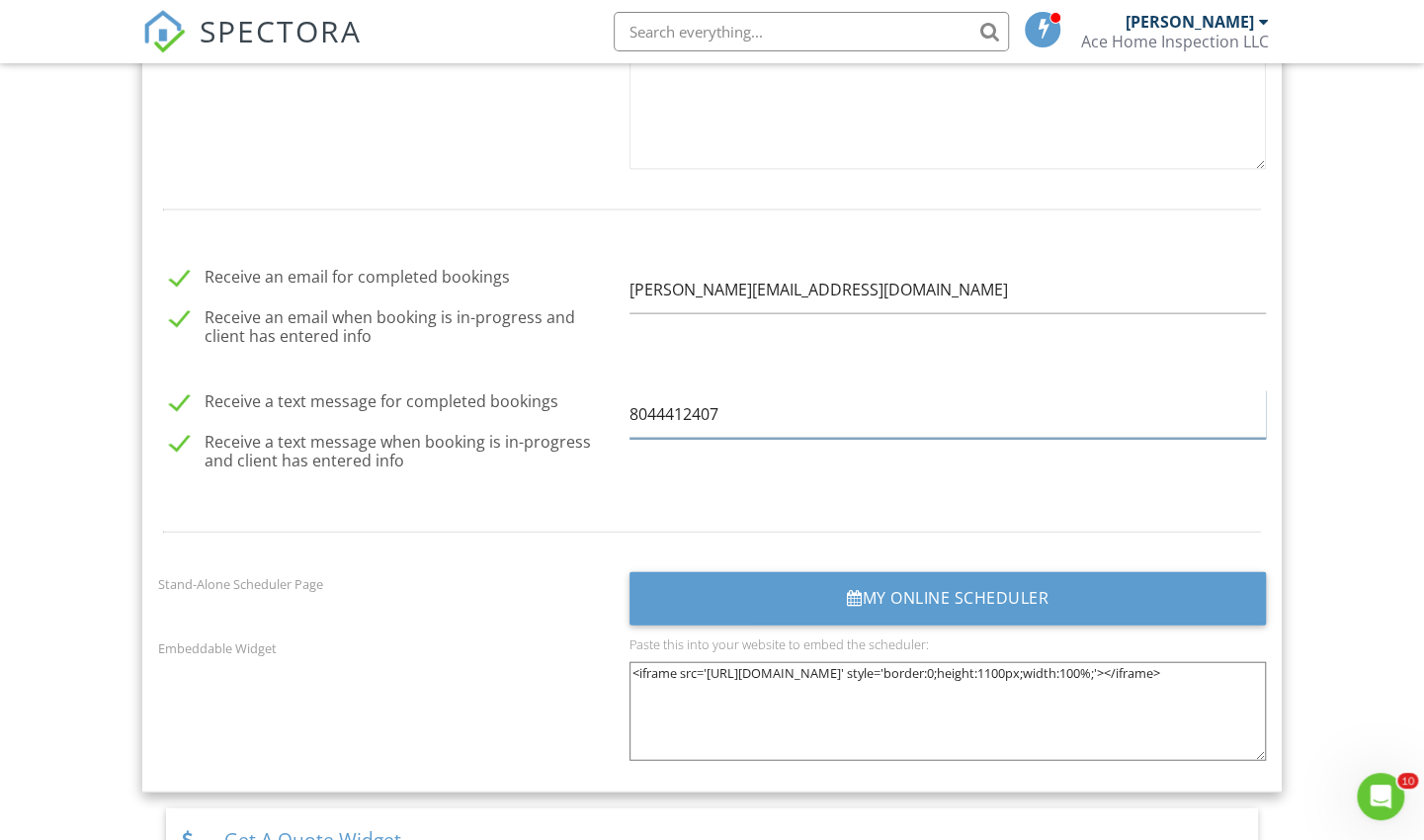 click on "8044412407" at bounding box center (948, 414) 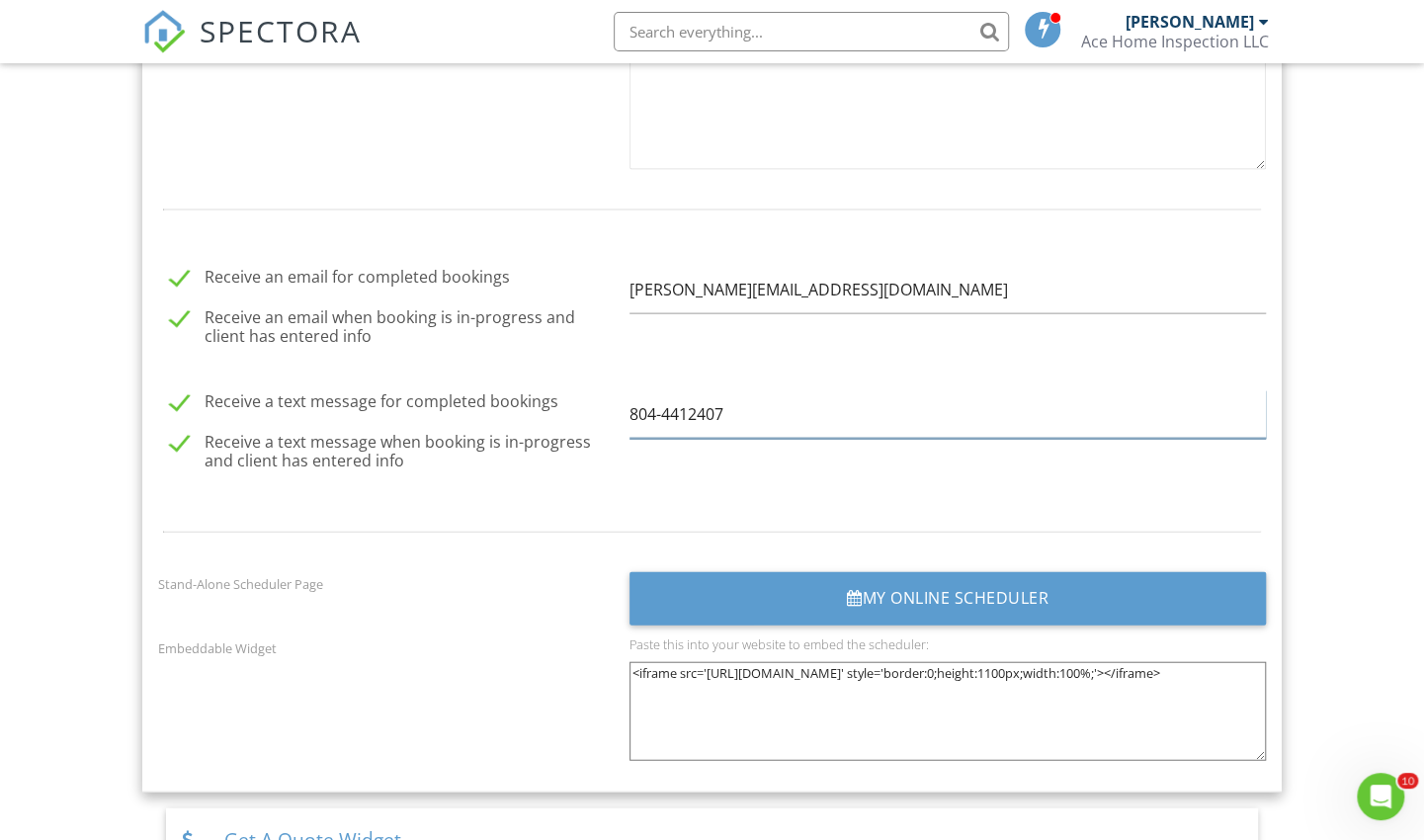 click on "804-4412407" at bounding box center (948, 414) 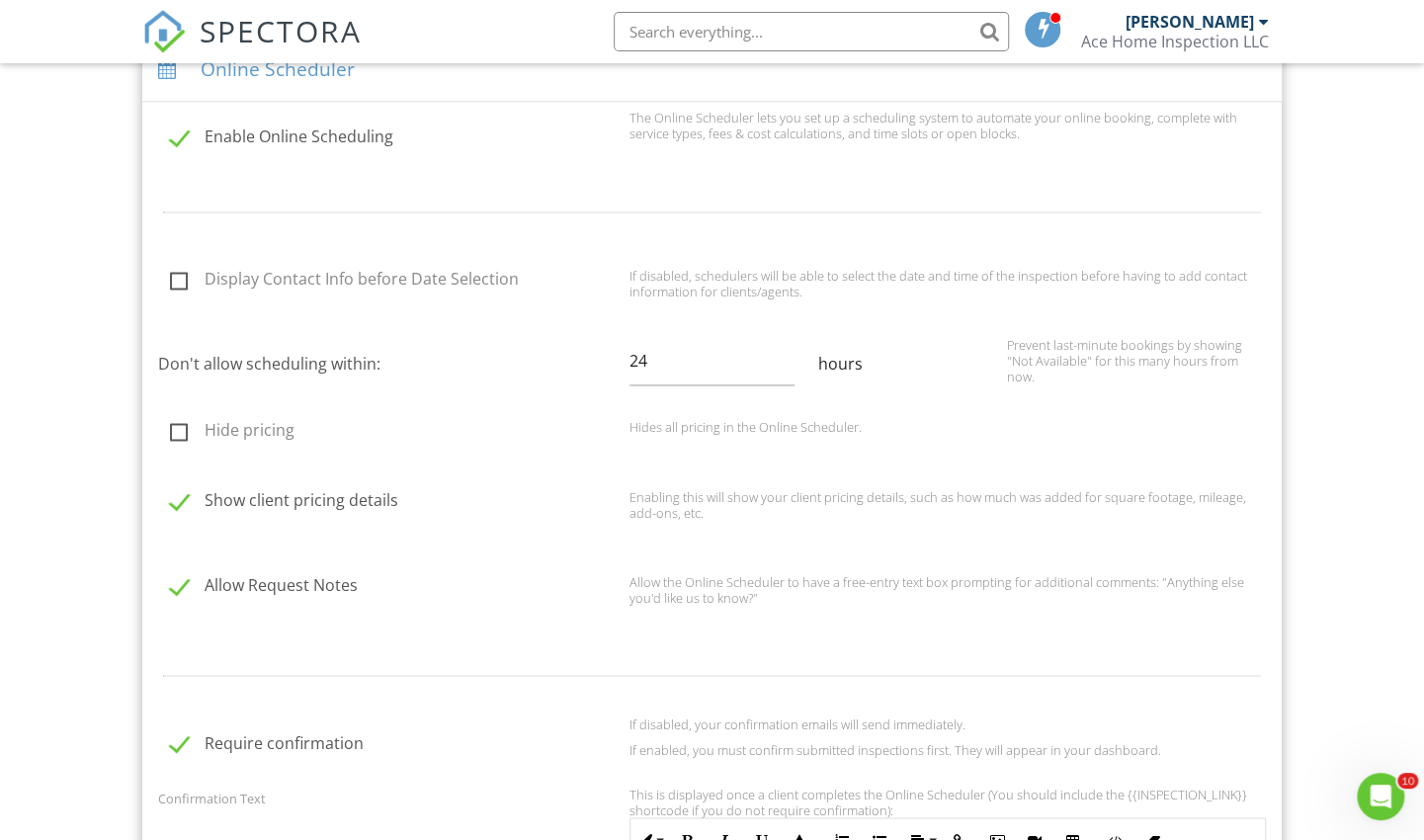 scroll, scrollTop: 1160, scrollLeft: 0, axis: vertical 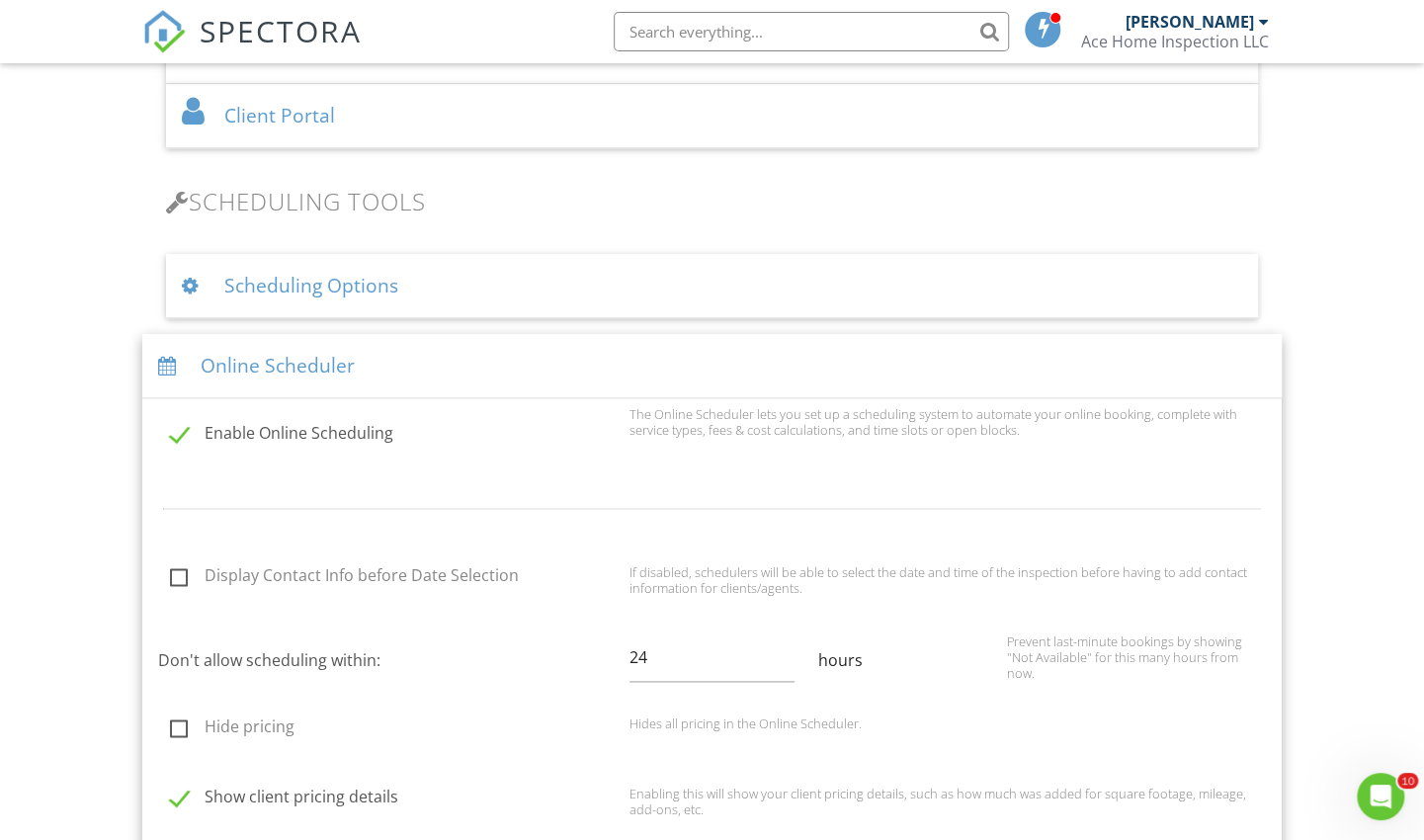 type on "804-441-2407" 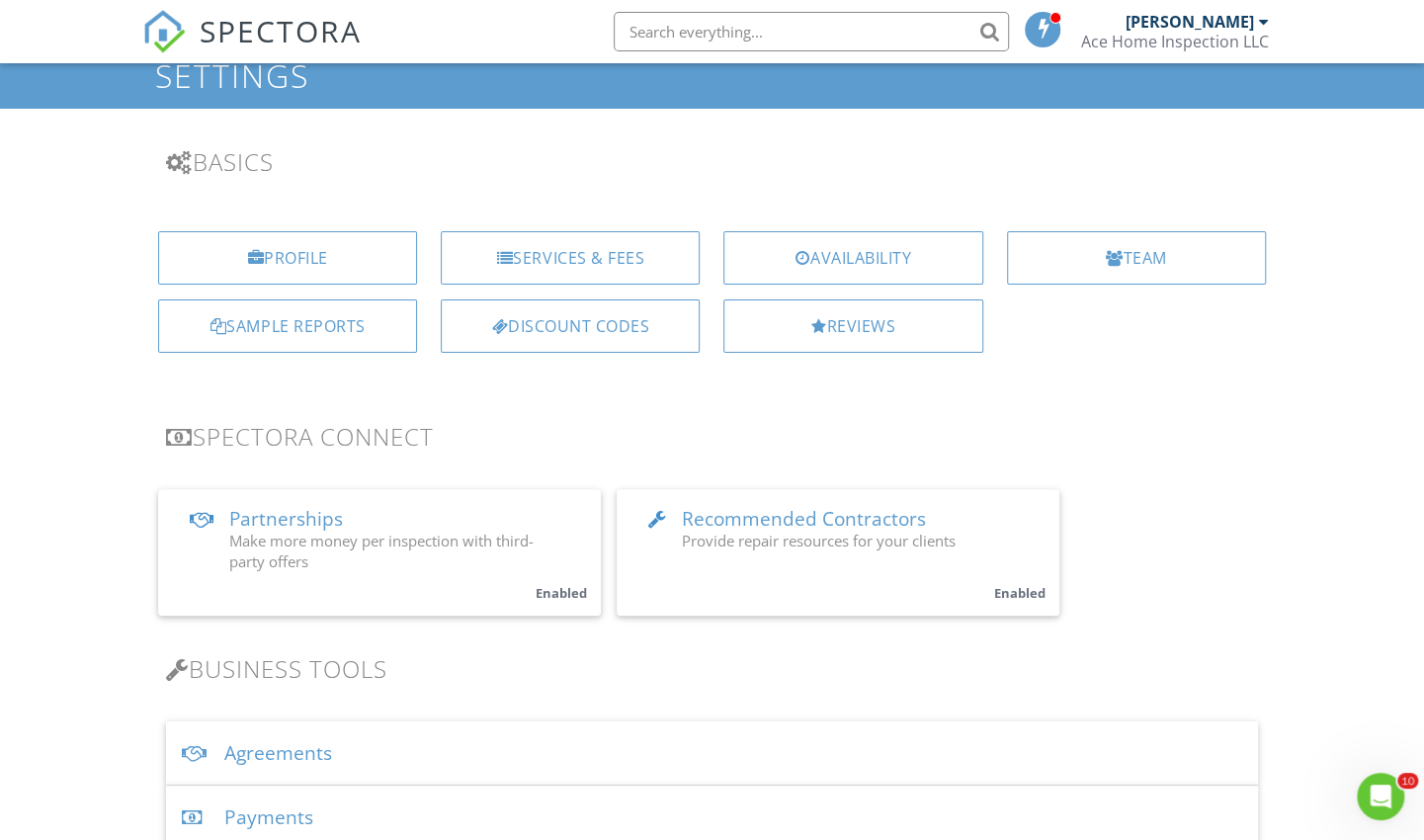 scroll, scrollTop: 0, scrollLeft: 0, axis: both 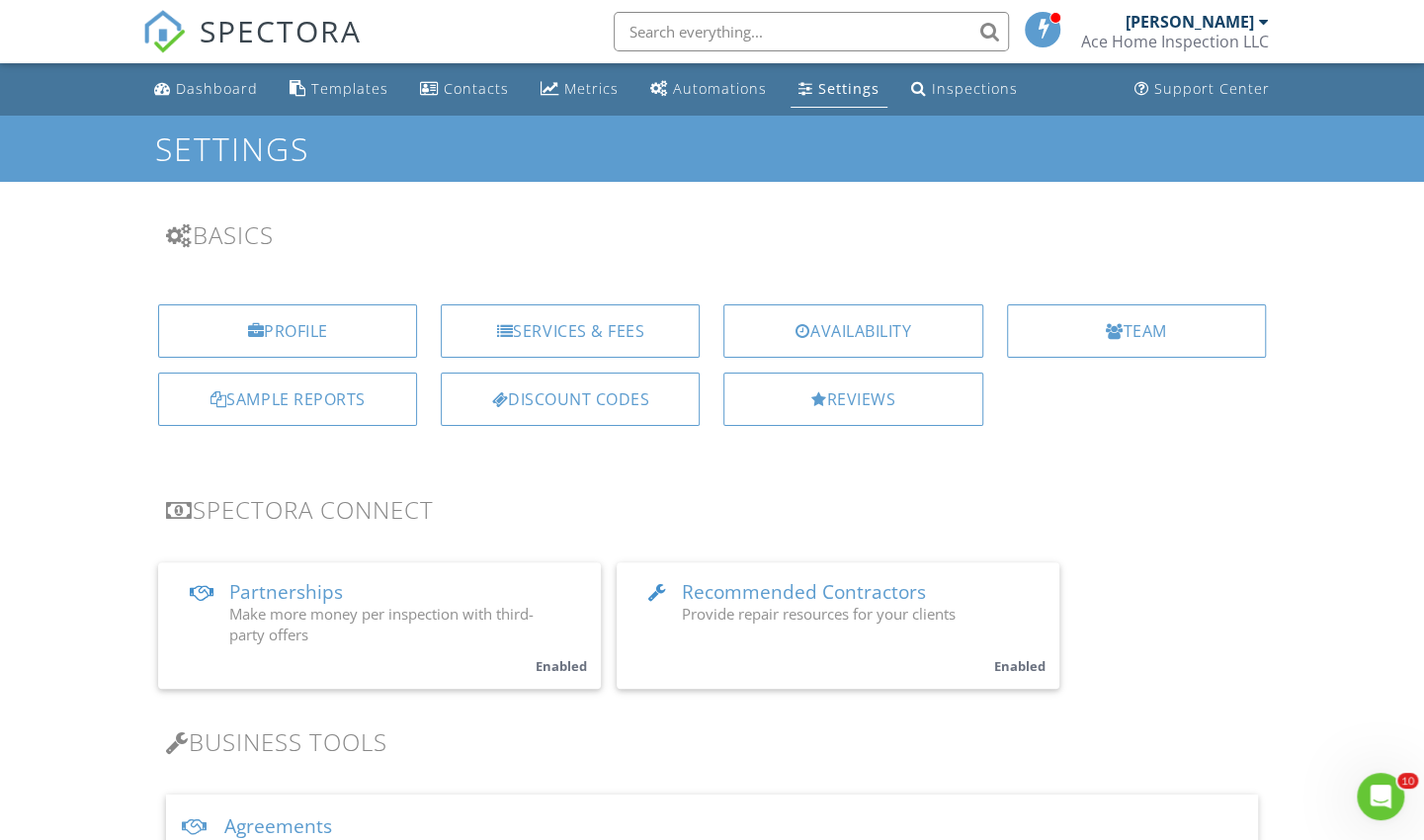 click on "Partnerships" at bounding box center (286, 592) 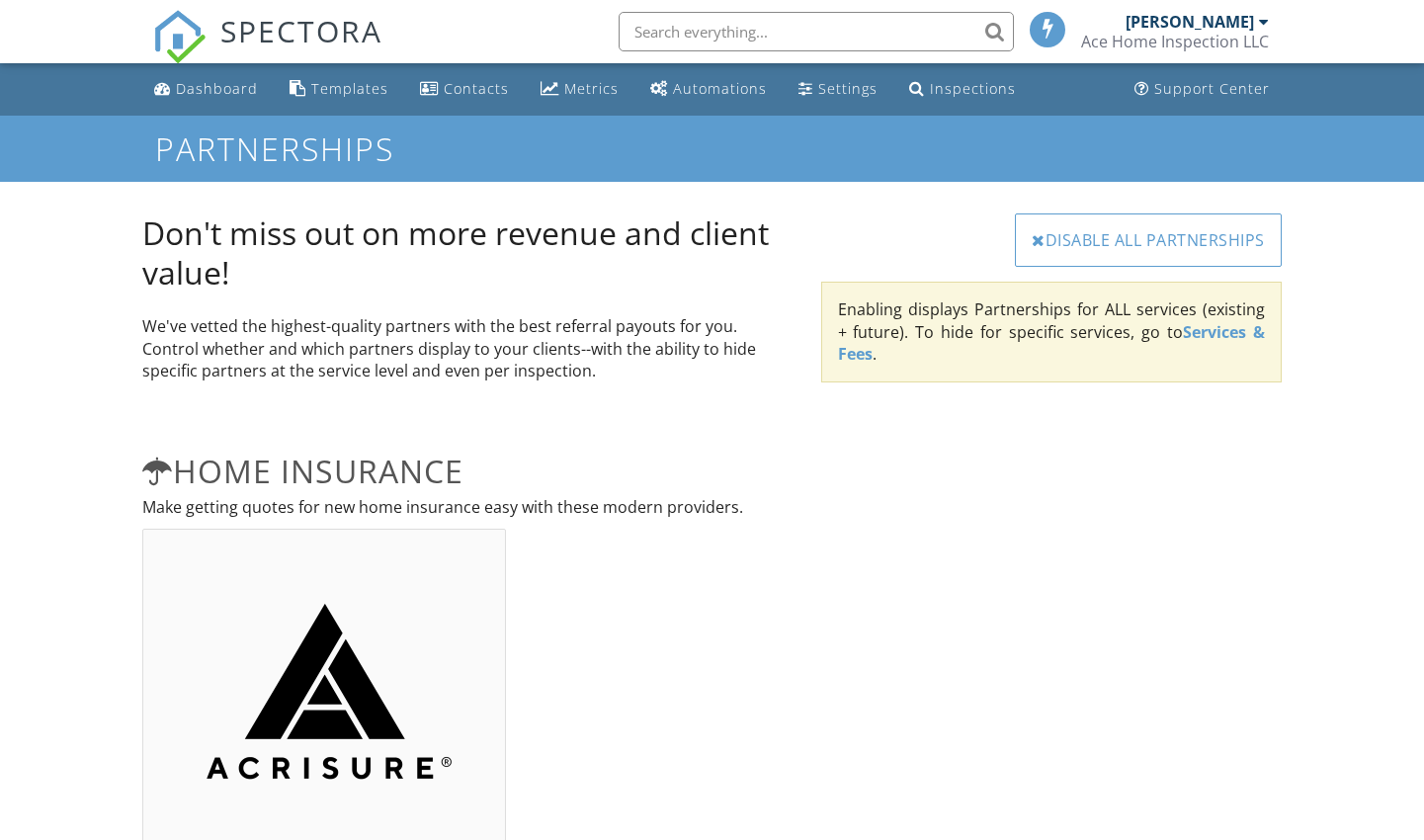 scroll, scrollTop: 0, scrollLeft: 0, axis: both 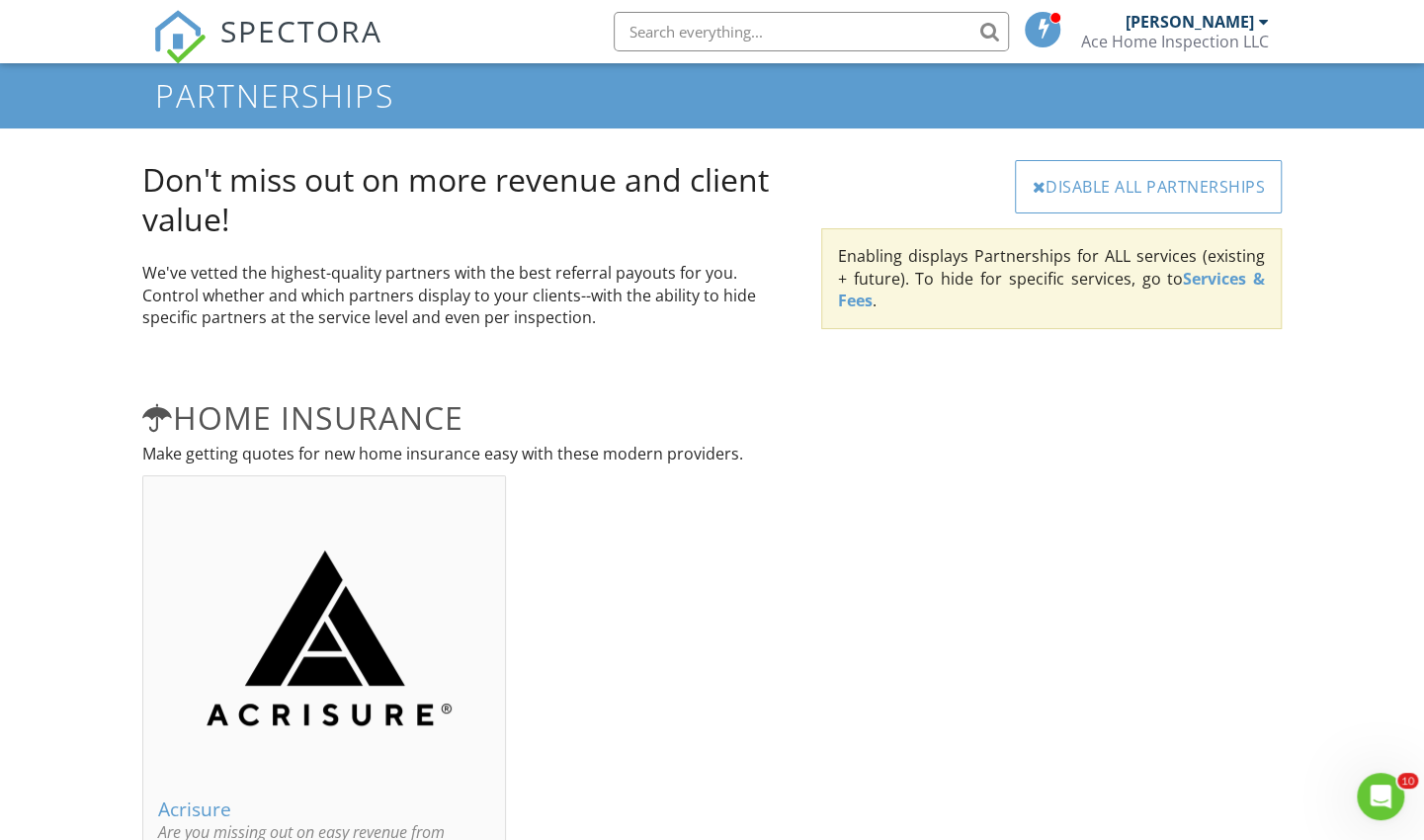 click on "SPECTORA" at bounding box center [301, 31] 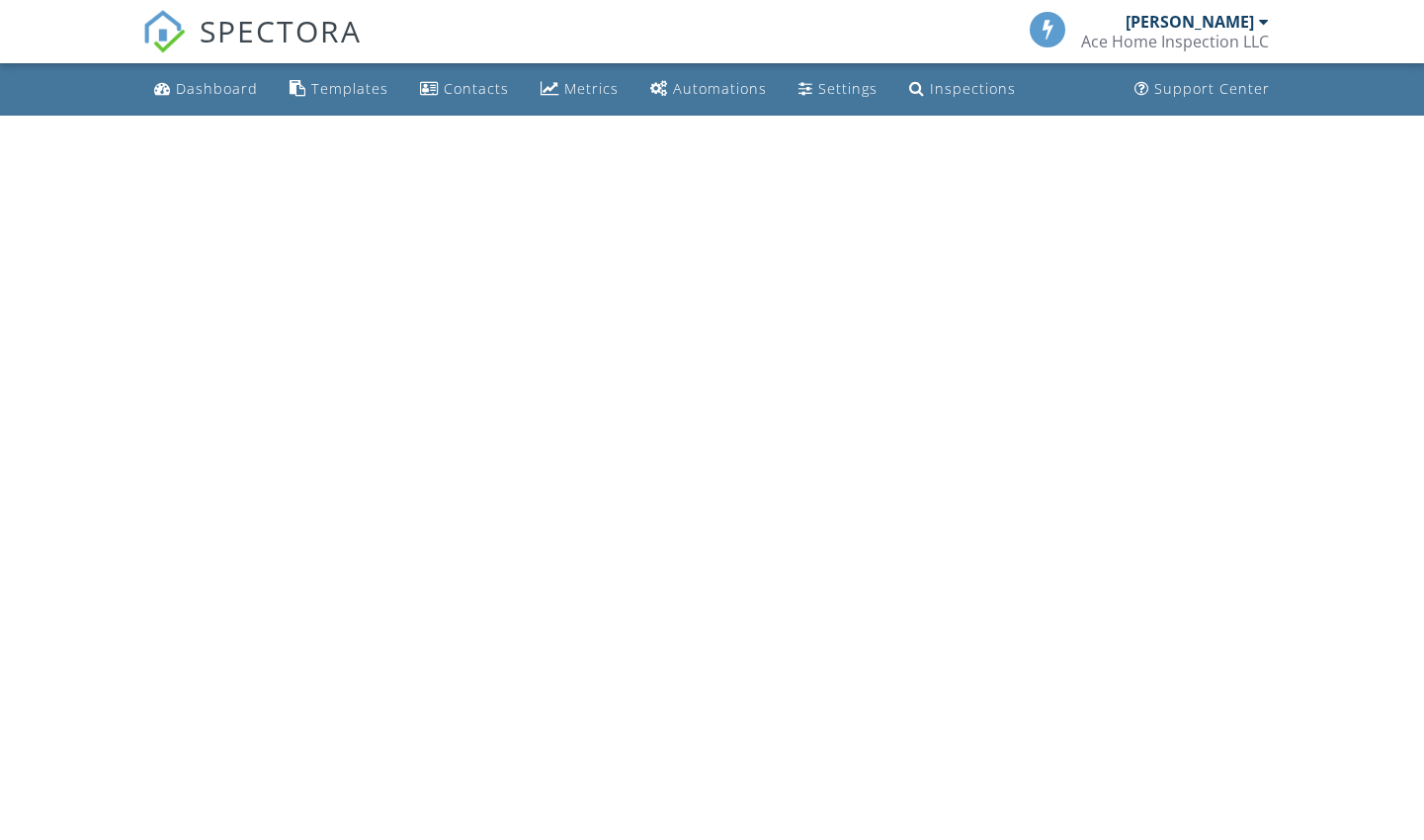 scroll, scrollTop: 0, scrollLeft: 0, axis: both 